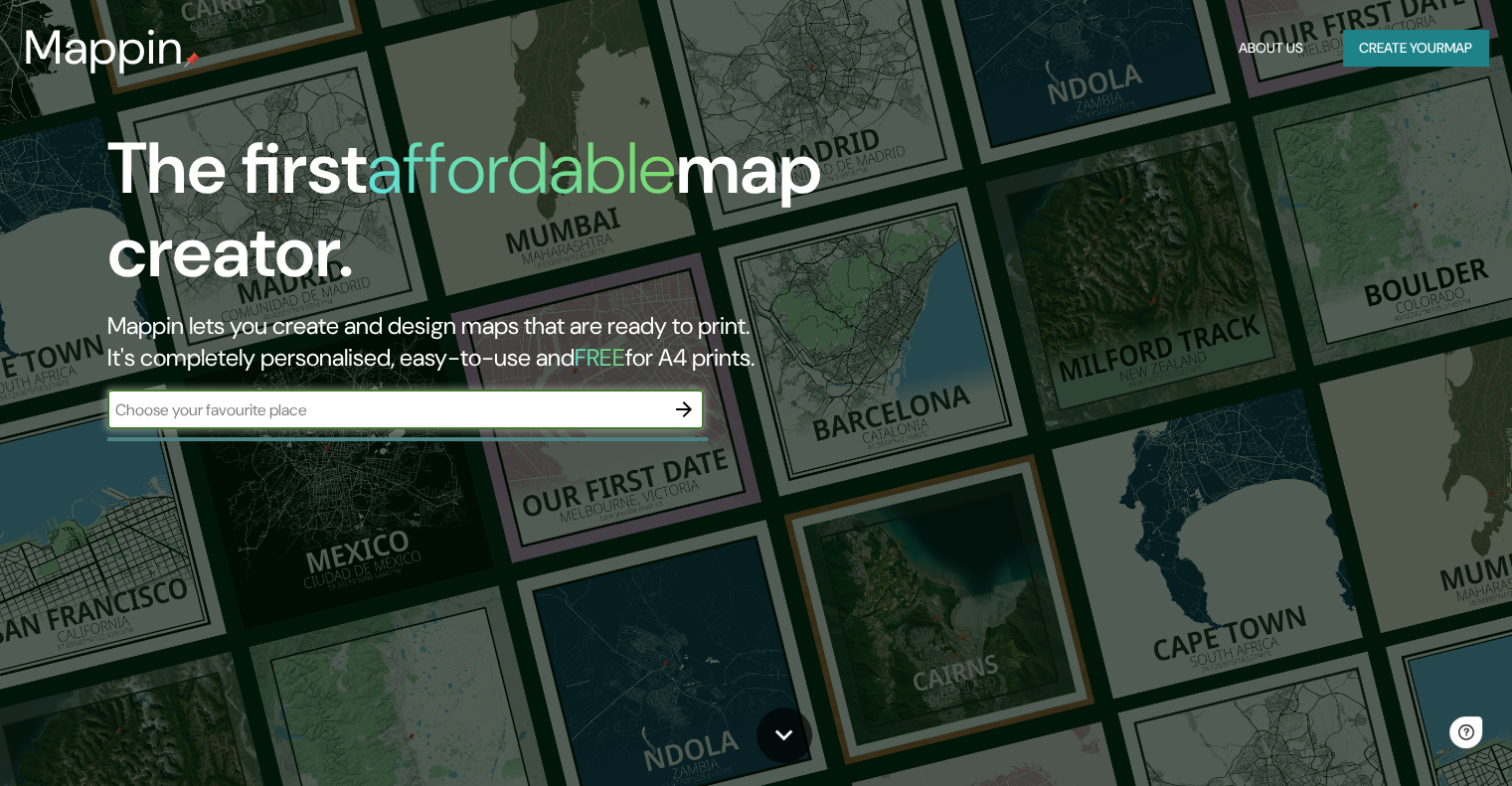 scroll, scrollTop: 0, scrollLeft: 0, axis: both 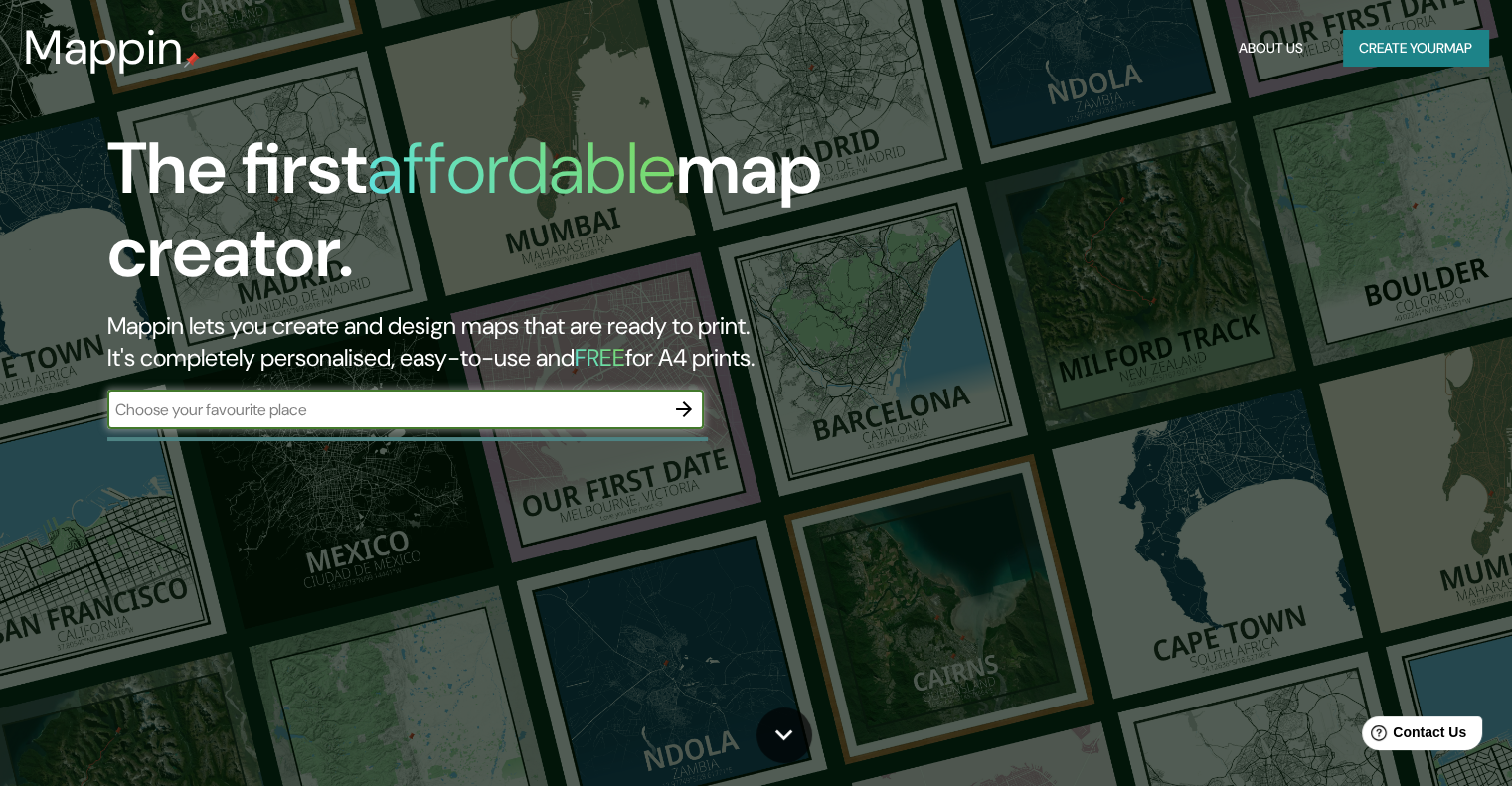 click at bounding box center (386, 409) 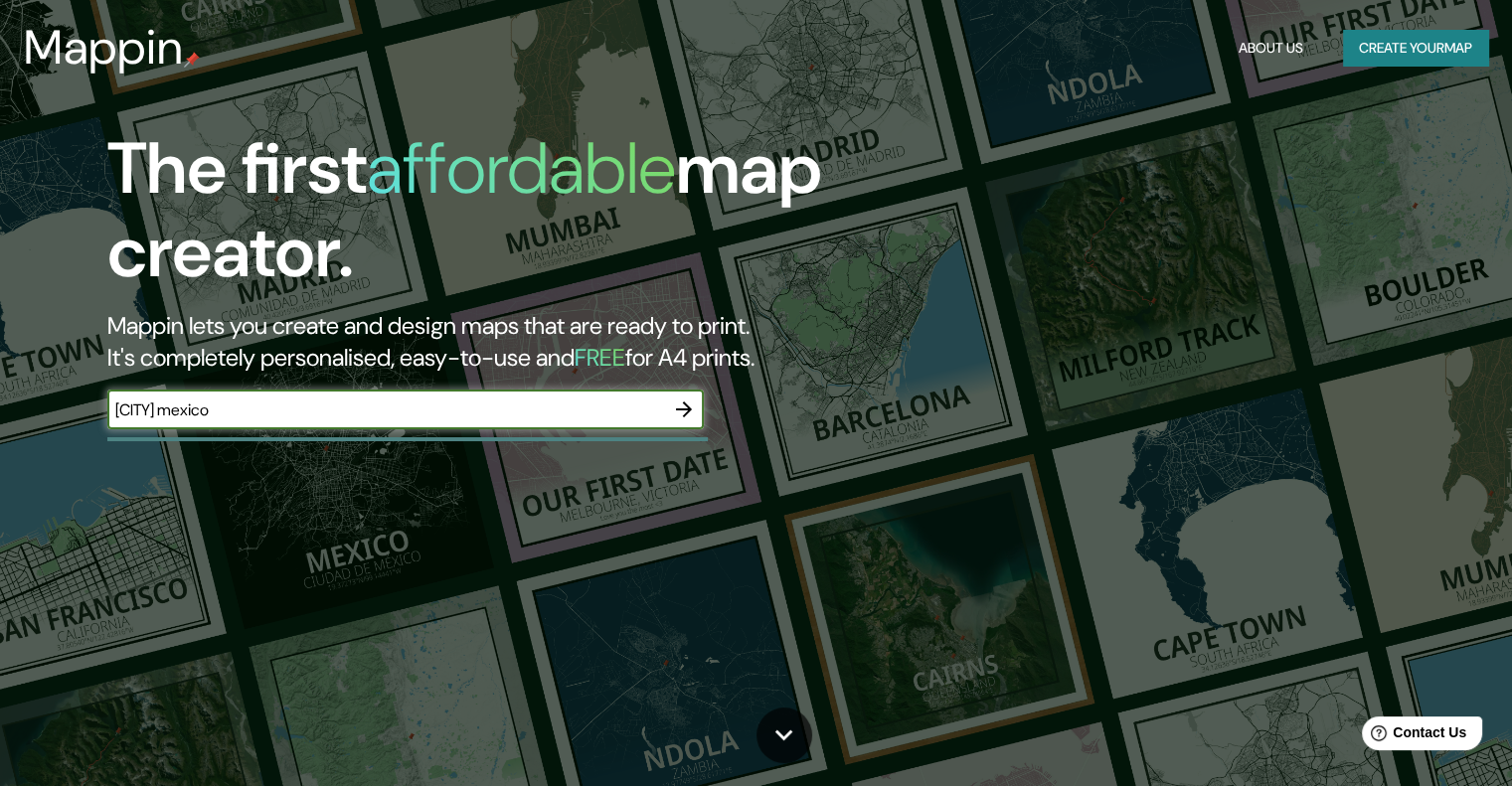 type on "[CITY] mexico" 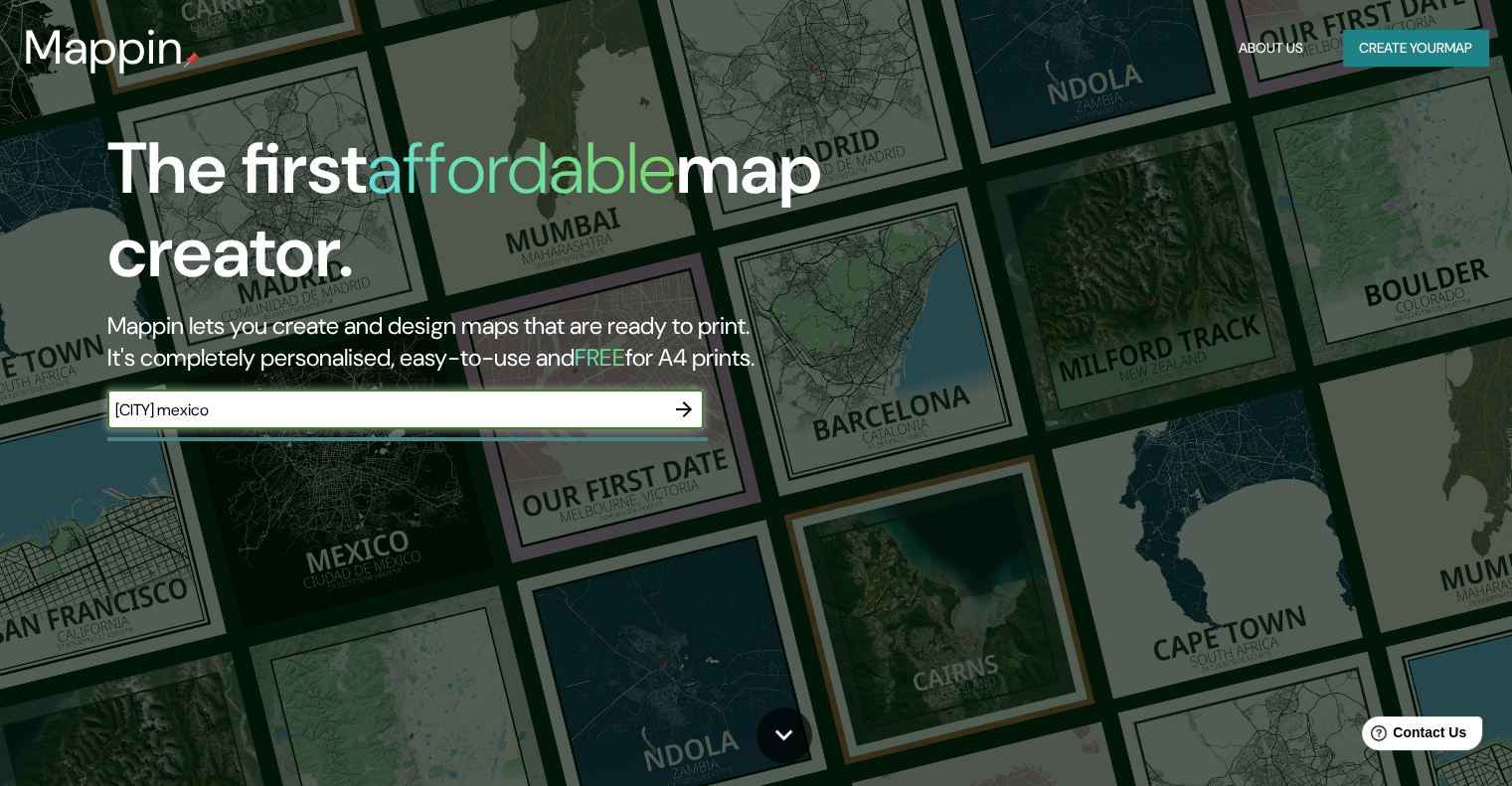 click 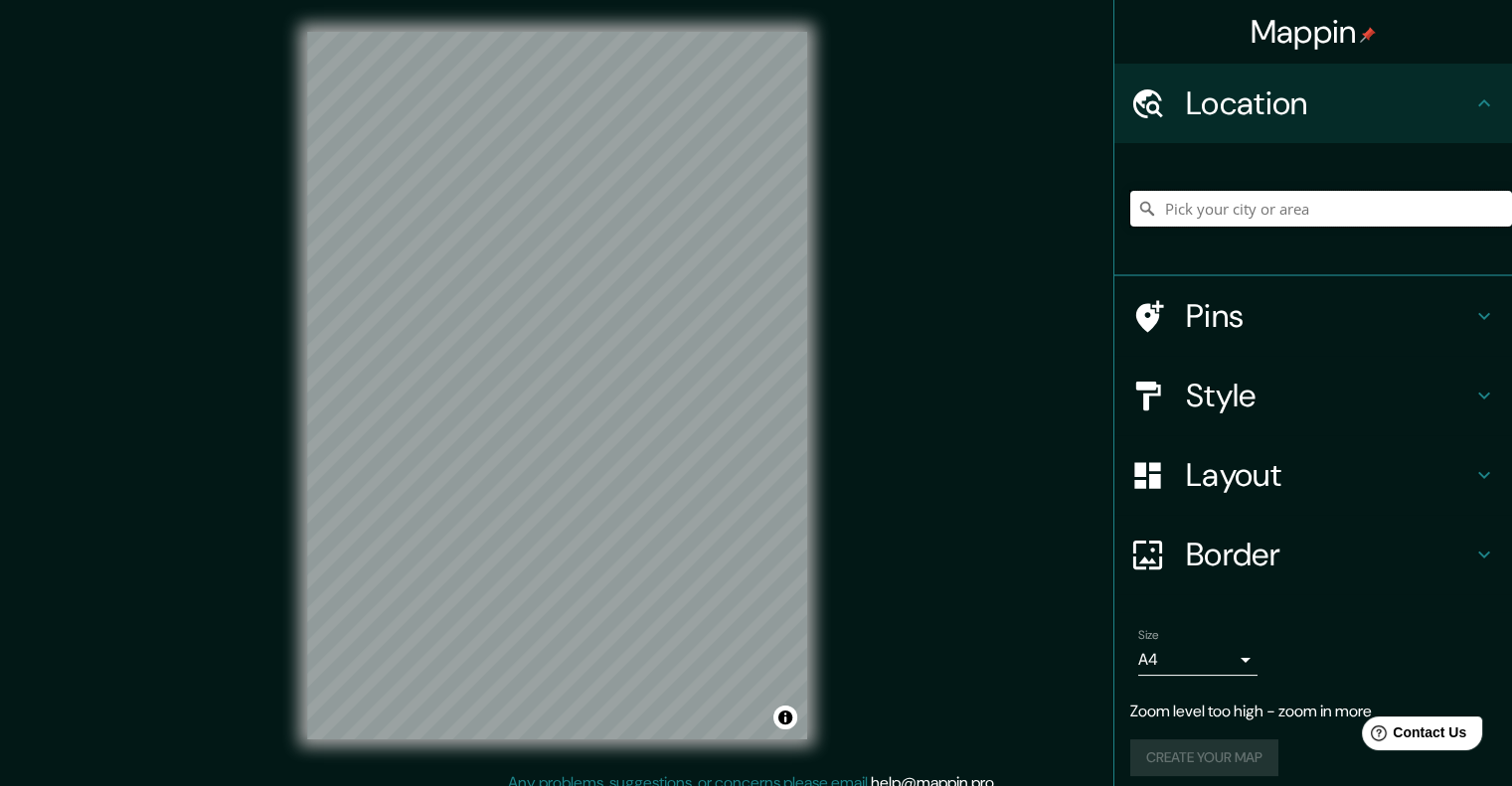 click at bounding box center (1321, 209) 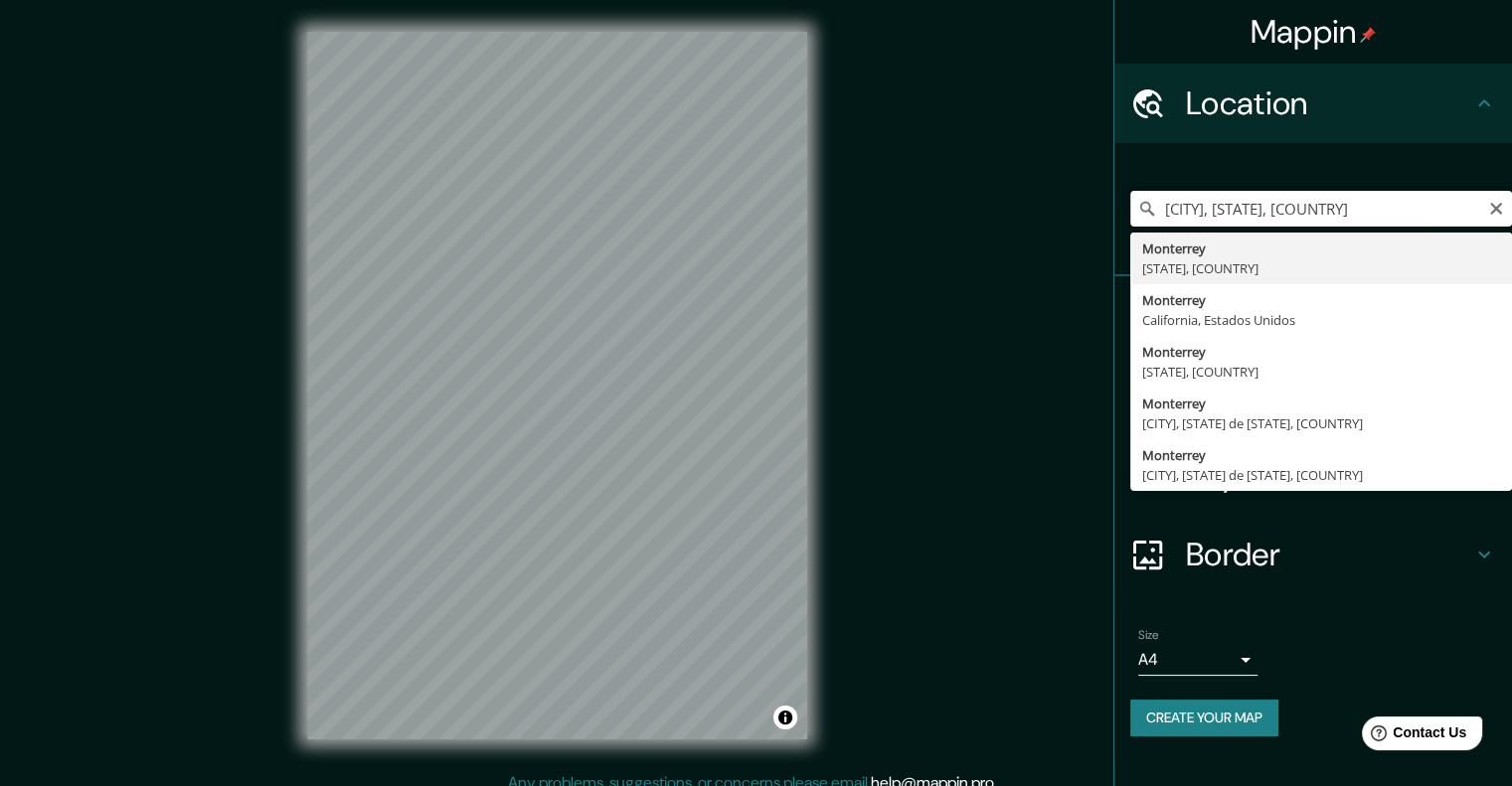 click on "[CITY], [STATE], [COUNTRY]" at bounding box center (1321, 209) 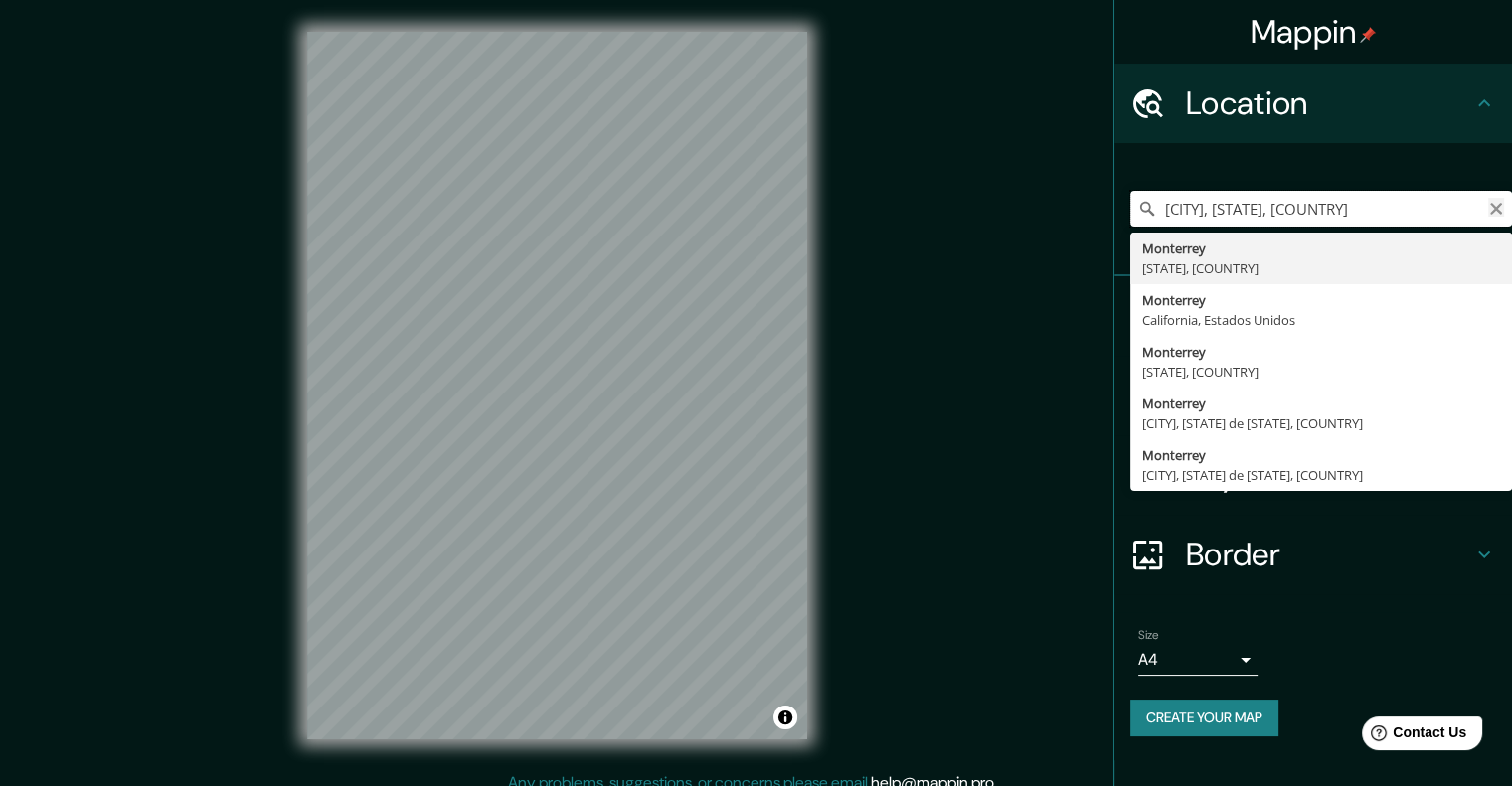 type on "[CITY], [STATE], [COUNTRY]" 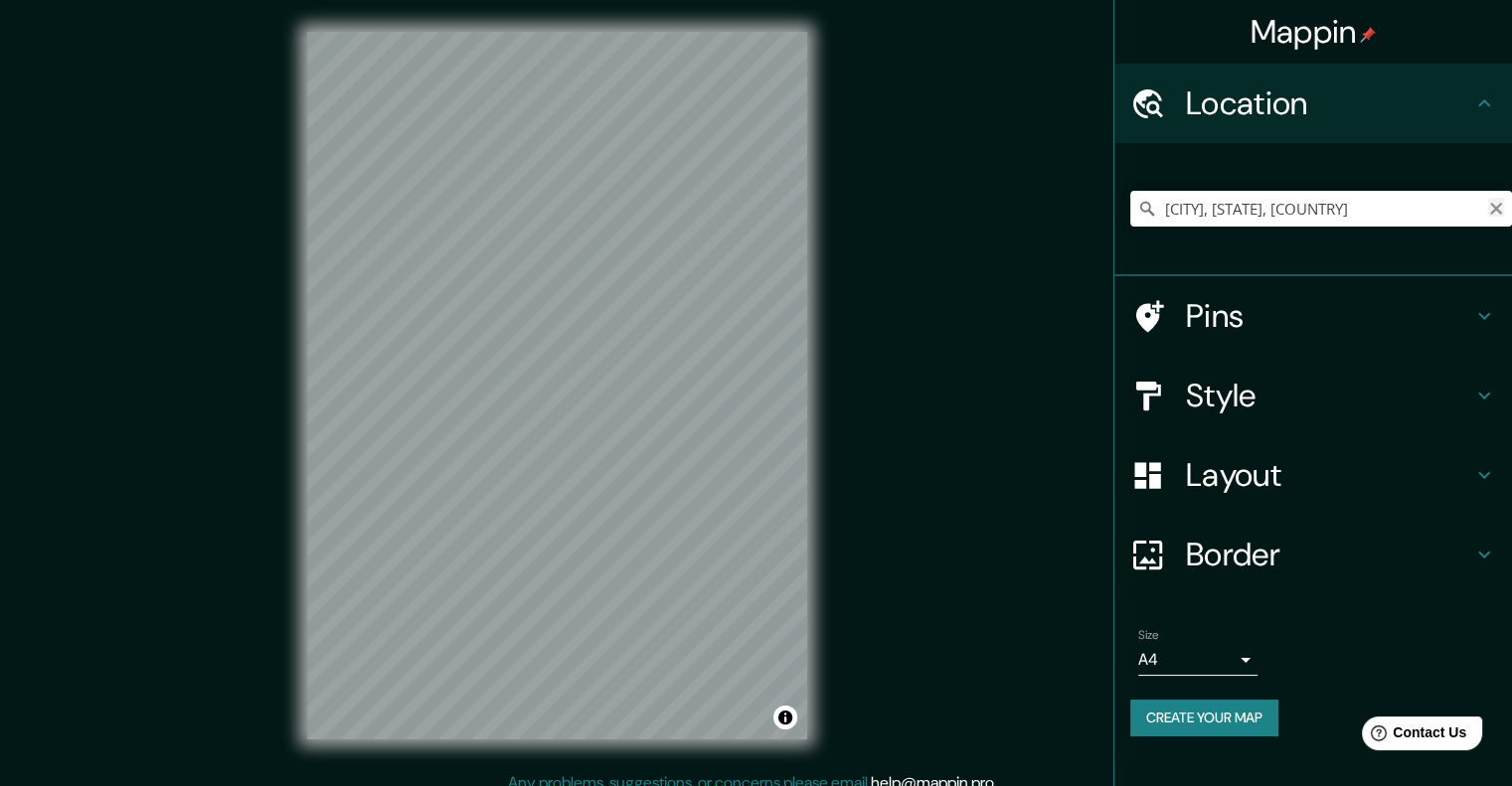 click 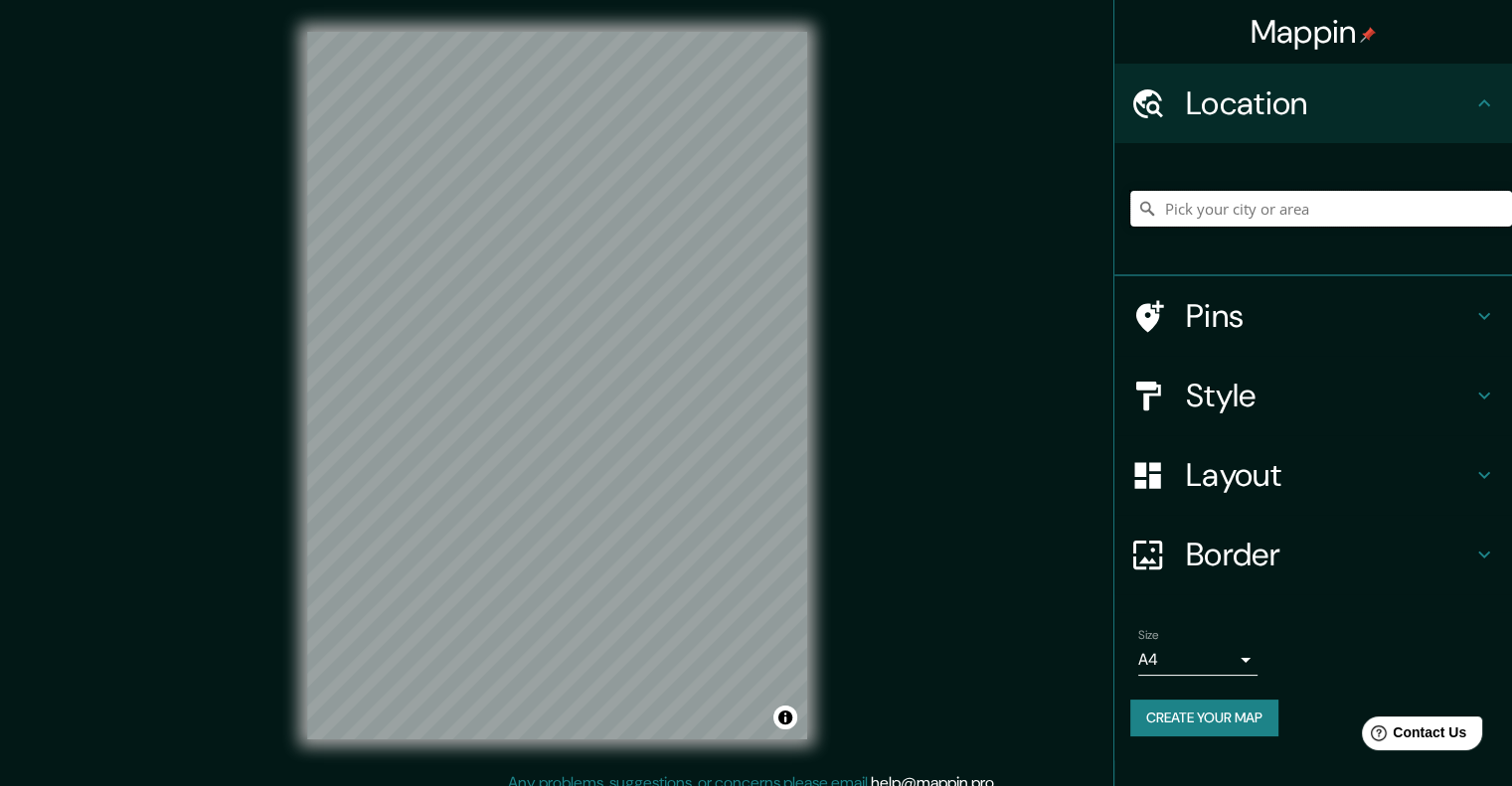 click at bounding box center (1321, 209) 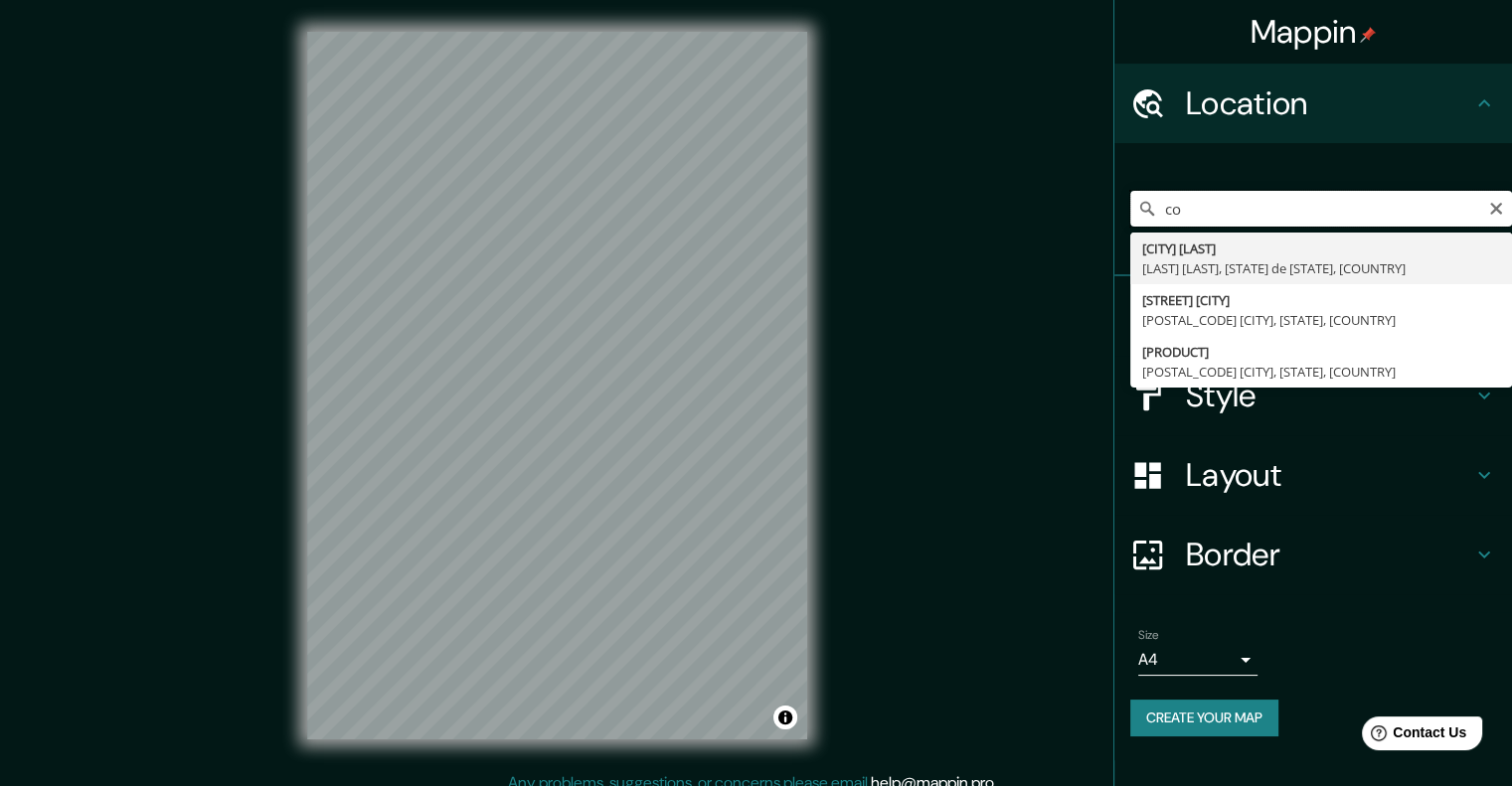 type on "c" 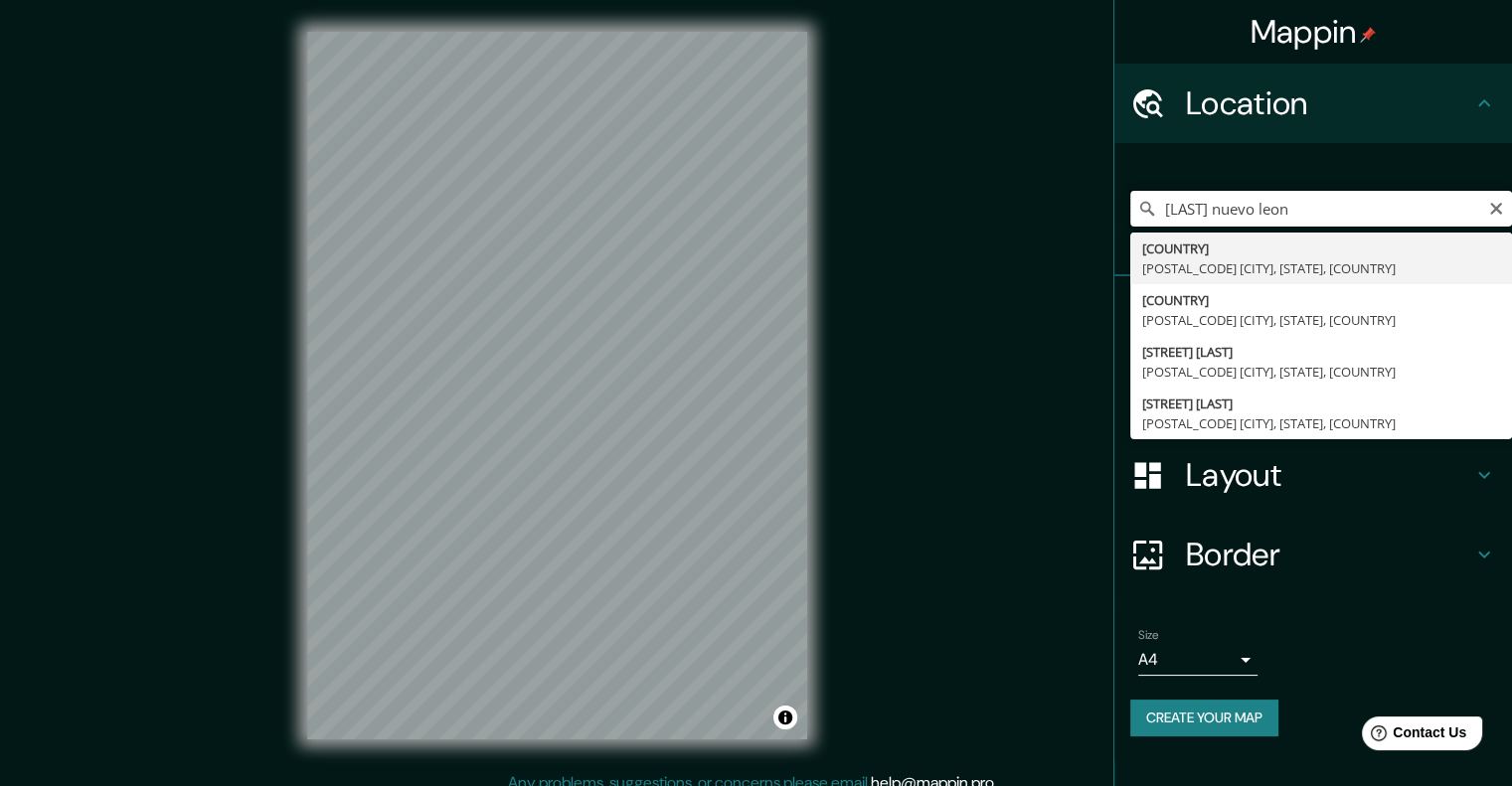 type on "[LAST] nuevo leon" 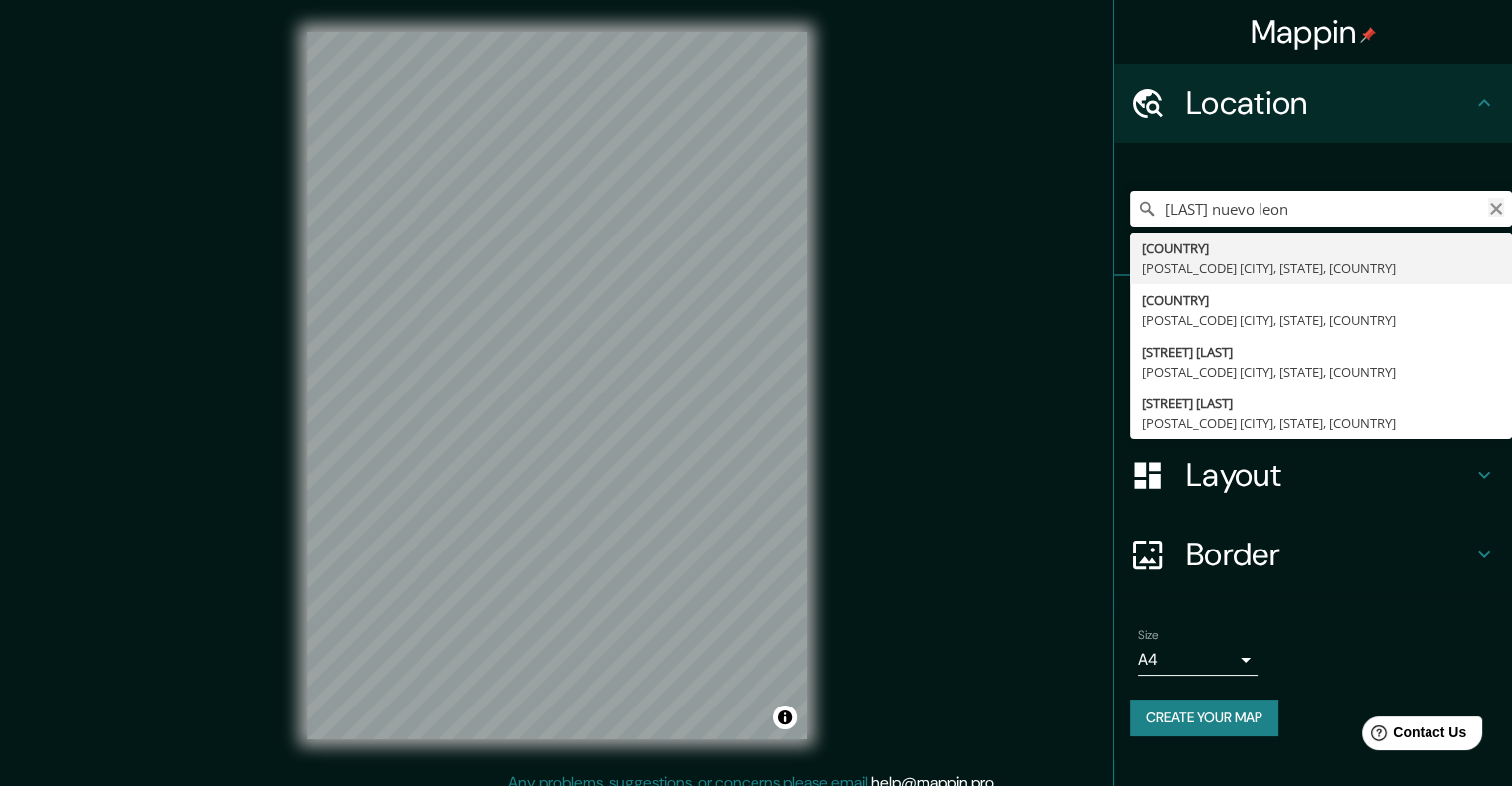 click 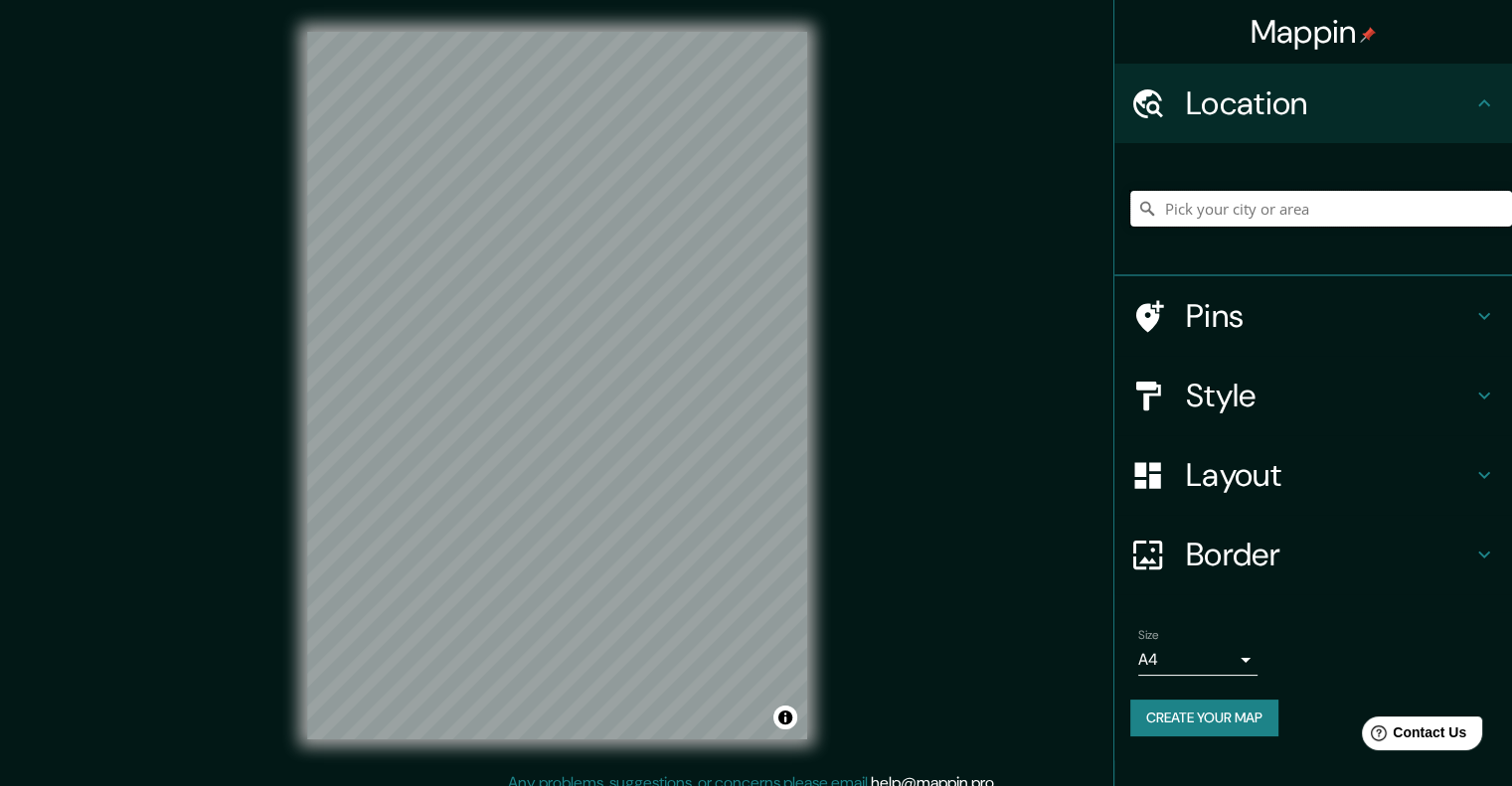 paste on "[STREET] [NUMBER]-[NUMBER], [NEIGHBORHOOD], [POSTAL_CODE] [CITY], [STATE]" 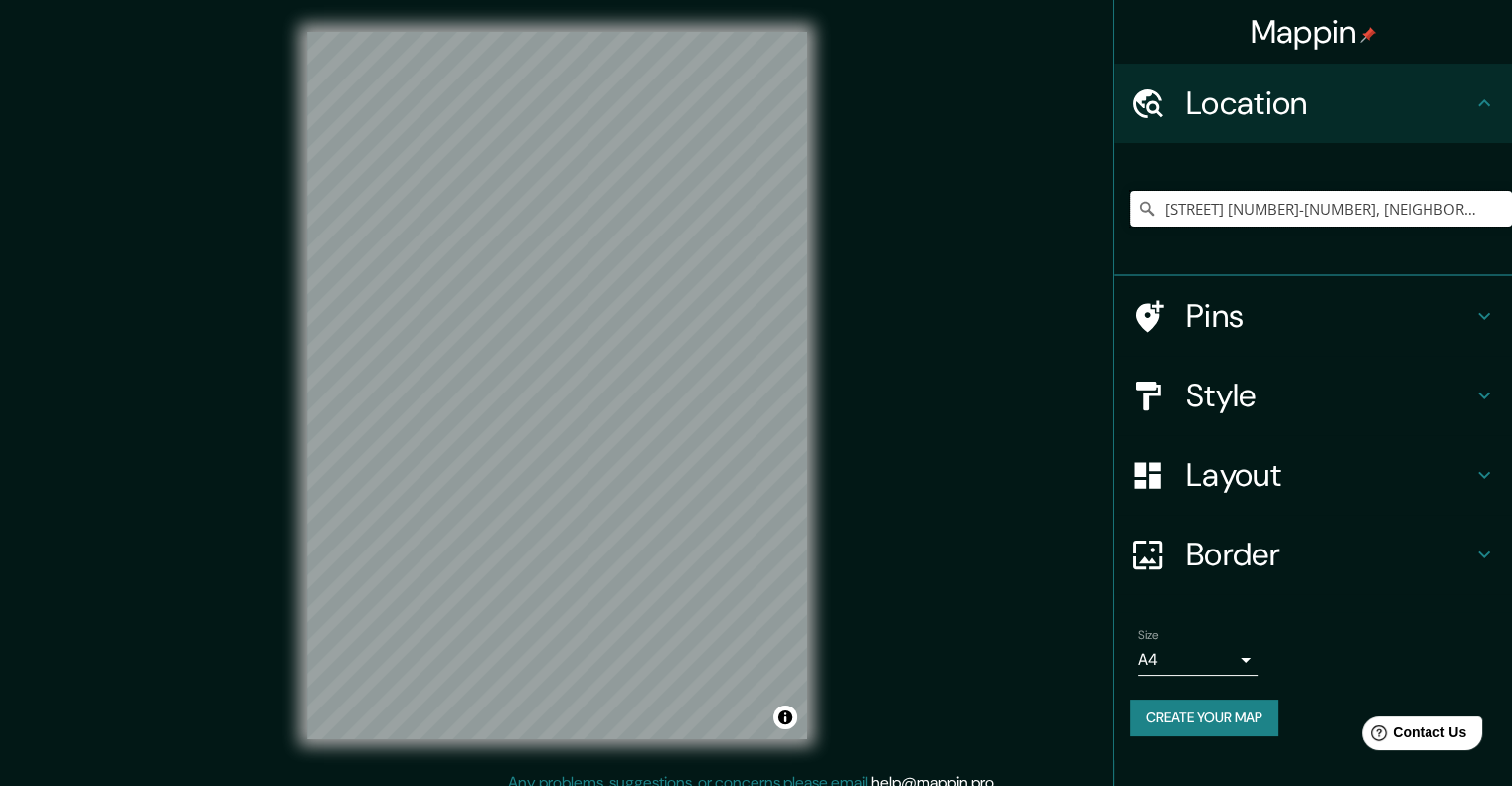 scroll, scrollTop: 0, scrollLeft: 112, axis: horizontal 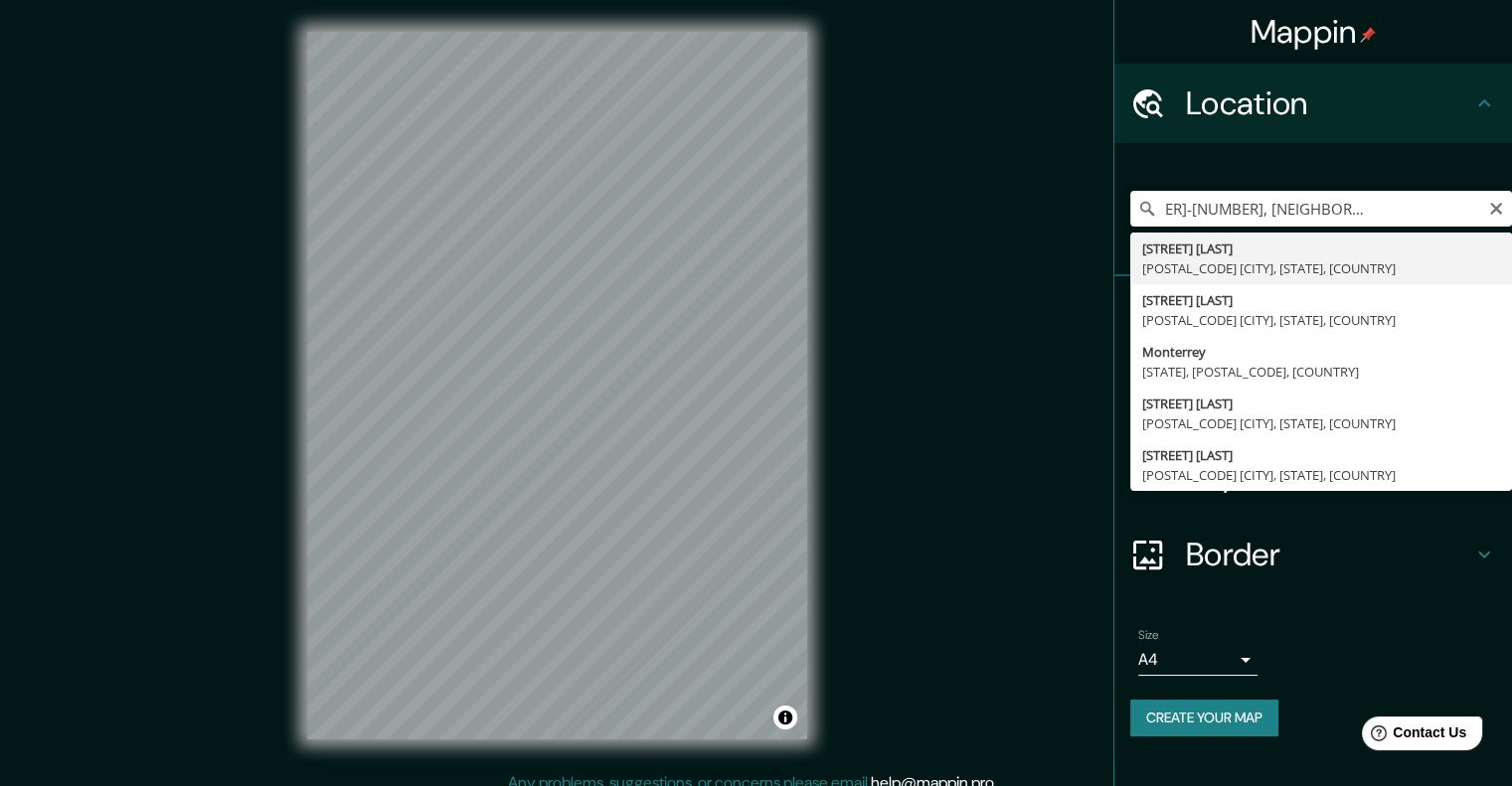 type on "[STREET], [POSTAL_CODE] [CITY], [STATE], [COUNTRY]" 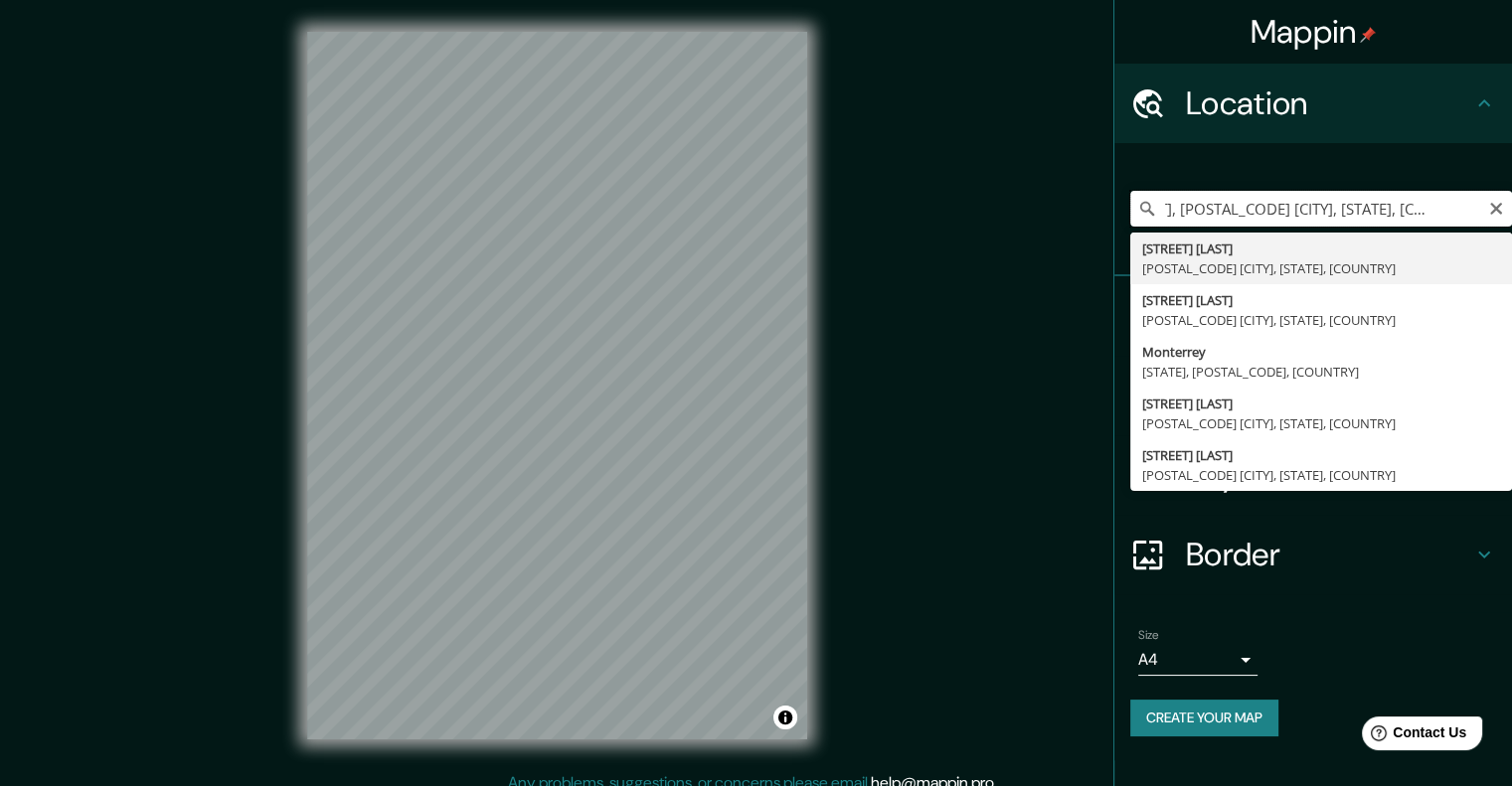 scroll, scrollTop: 0, scrollLeft: 0, axis: both 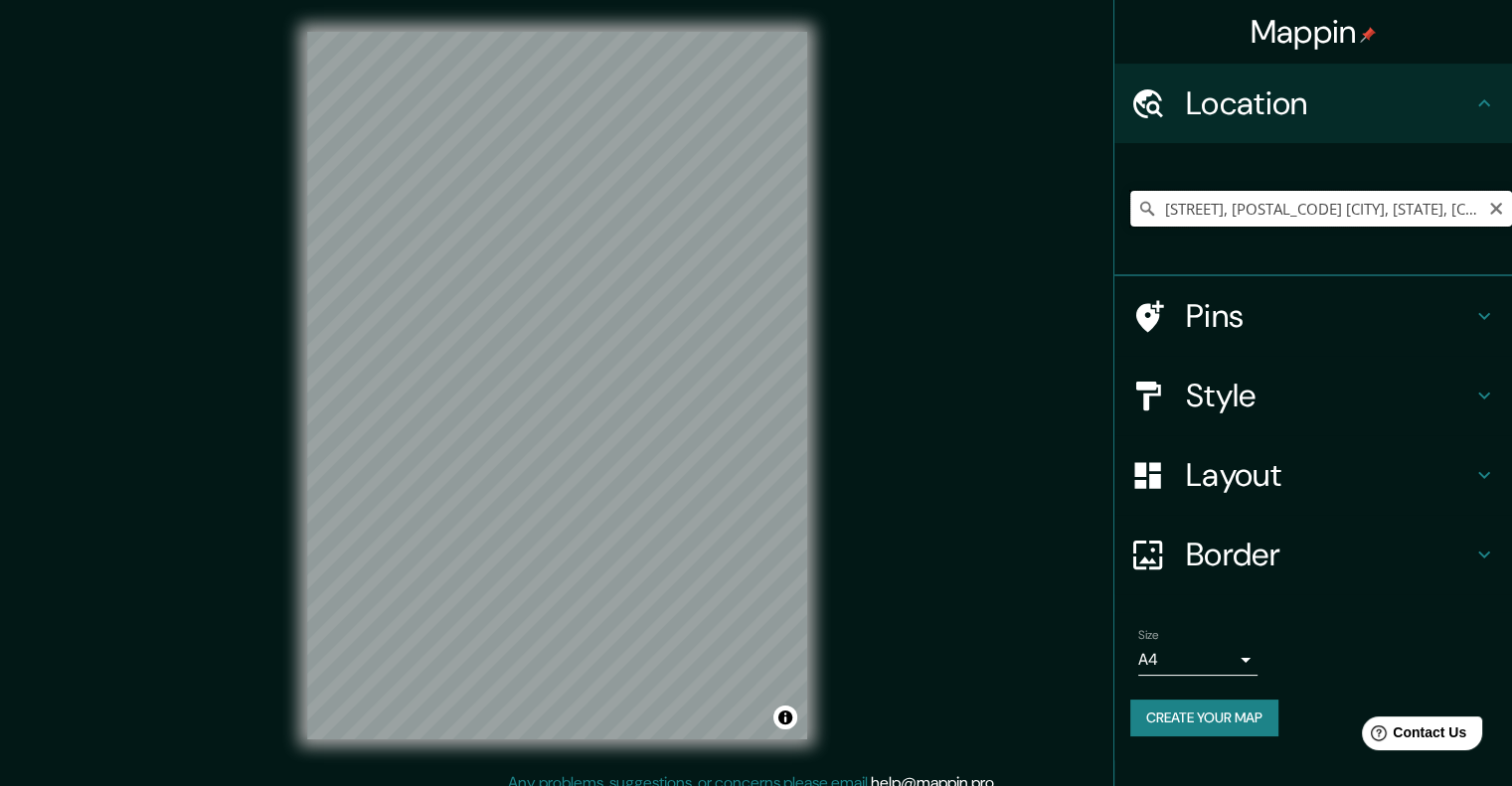 click on "[STREET], [POSTAL_CODE] [CITY], [STATE], [COUNTRY]" at bounding box center (1321, 209) 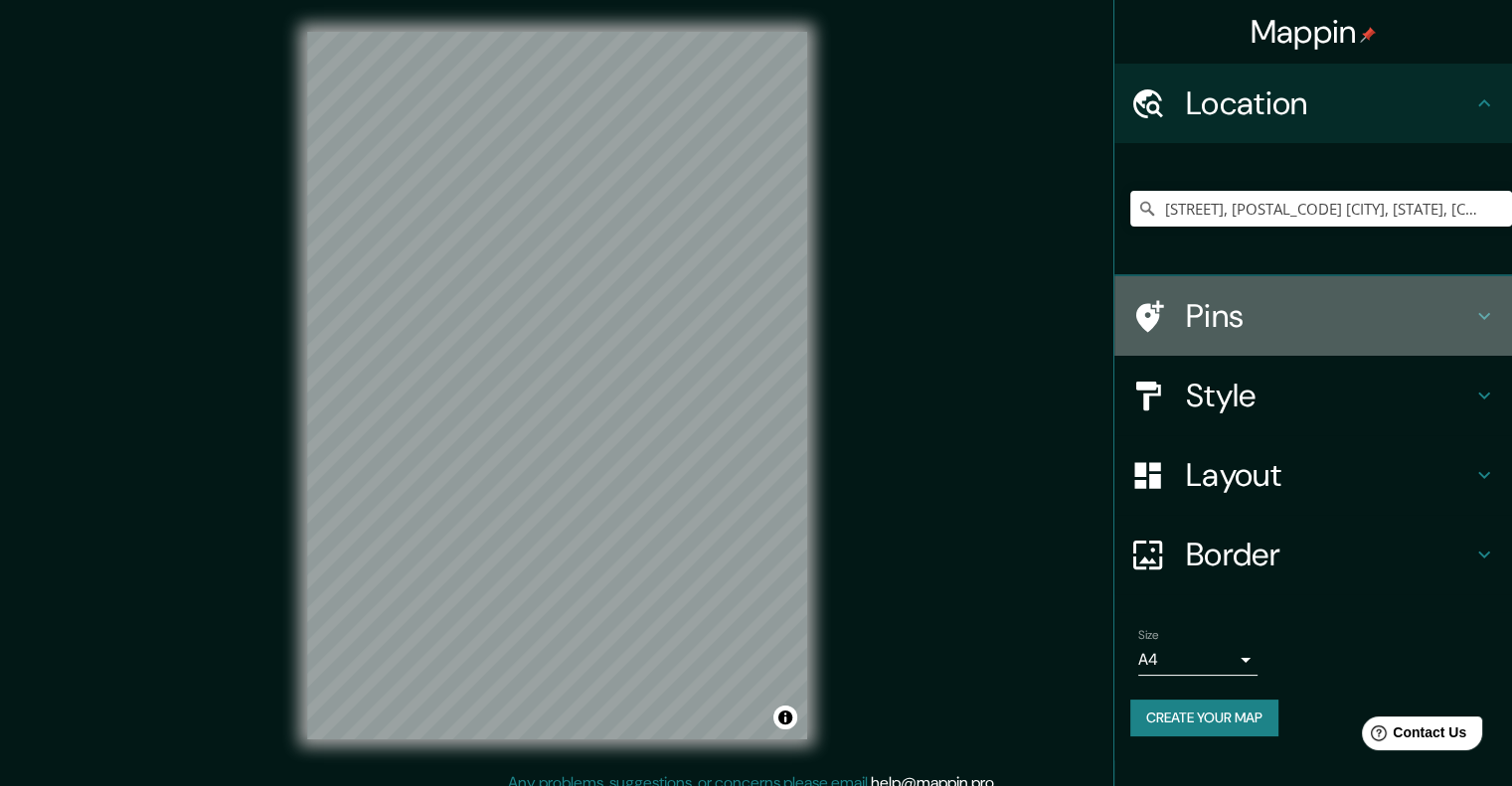 click on "Pins" at bounding box center (1329, 316) 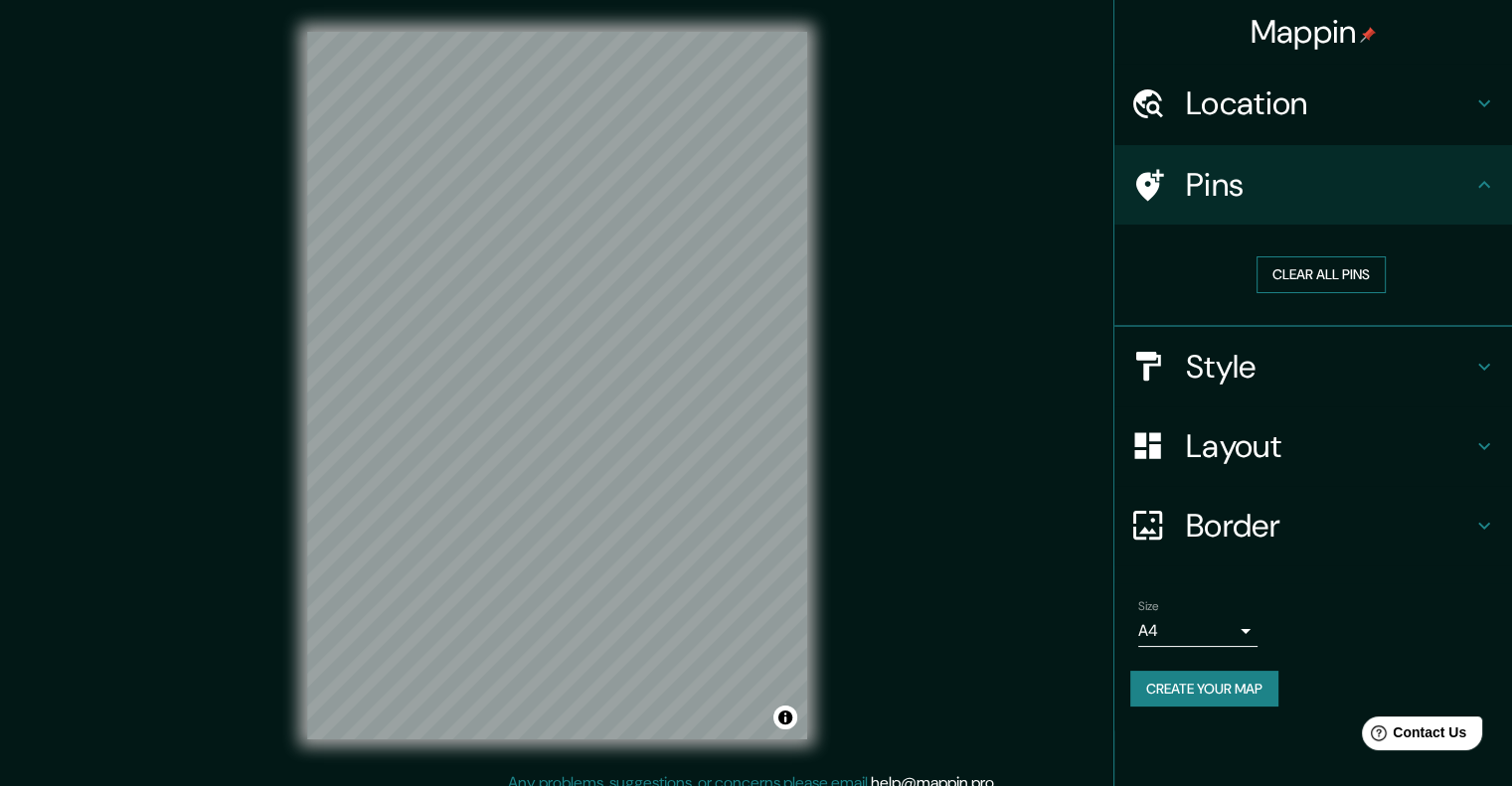 click on "Clear all pins" at bounding box center [1321, 274] 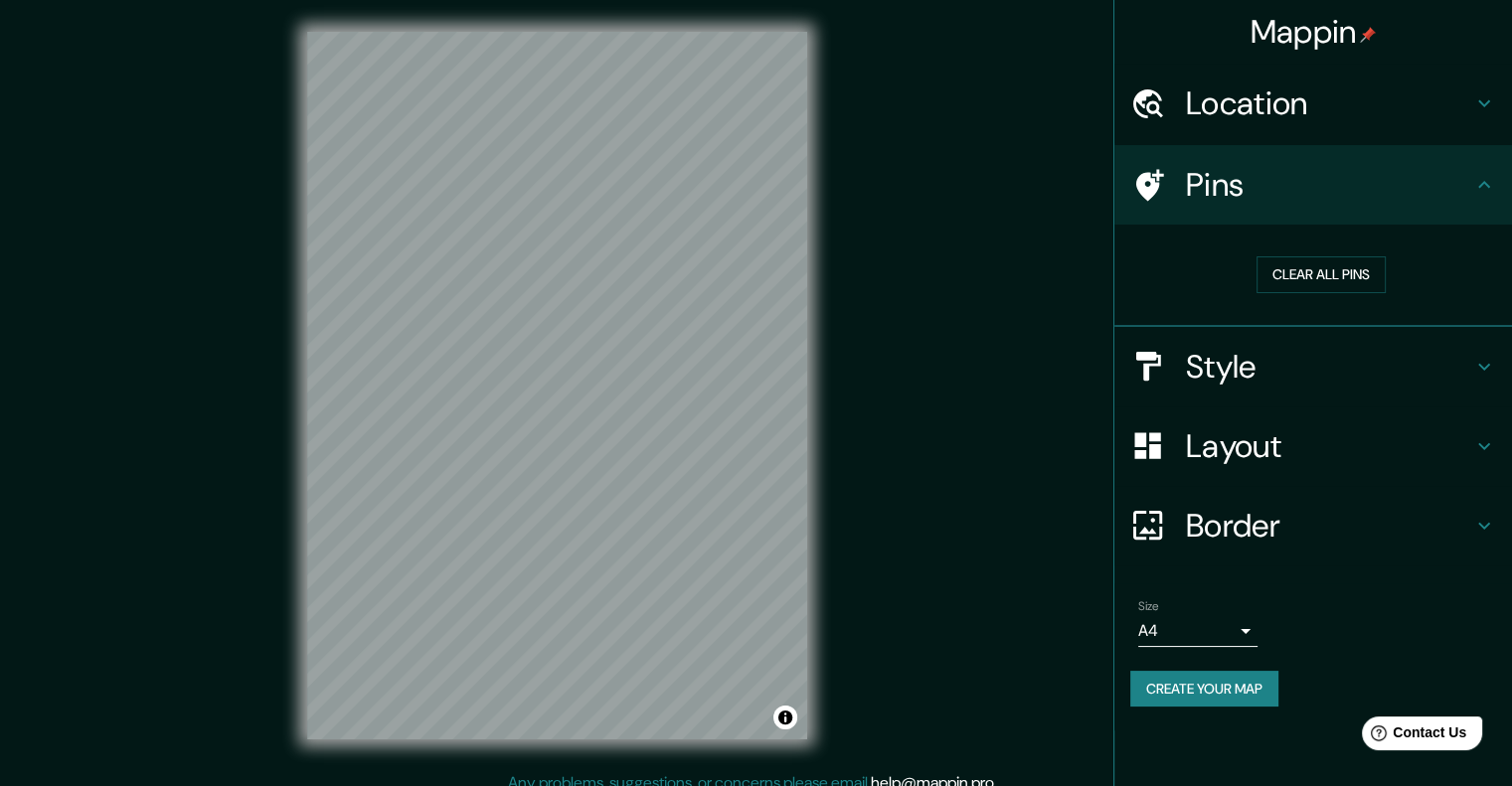 click on "Pins" at bounding box center (1329, 185) 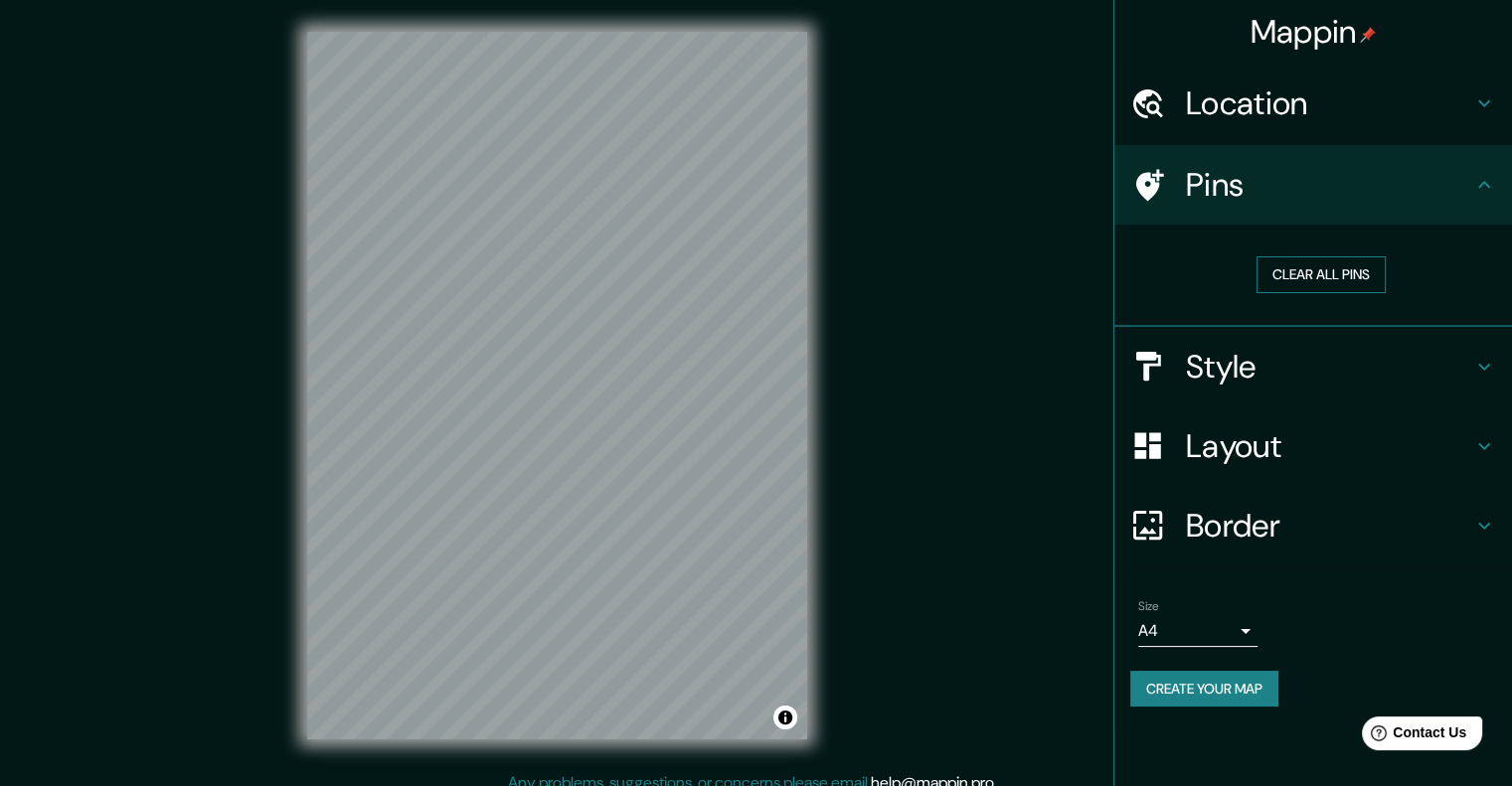 click on "Clear all pins" at bounding box center (1321, 274) 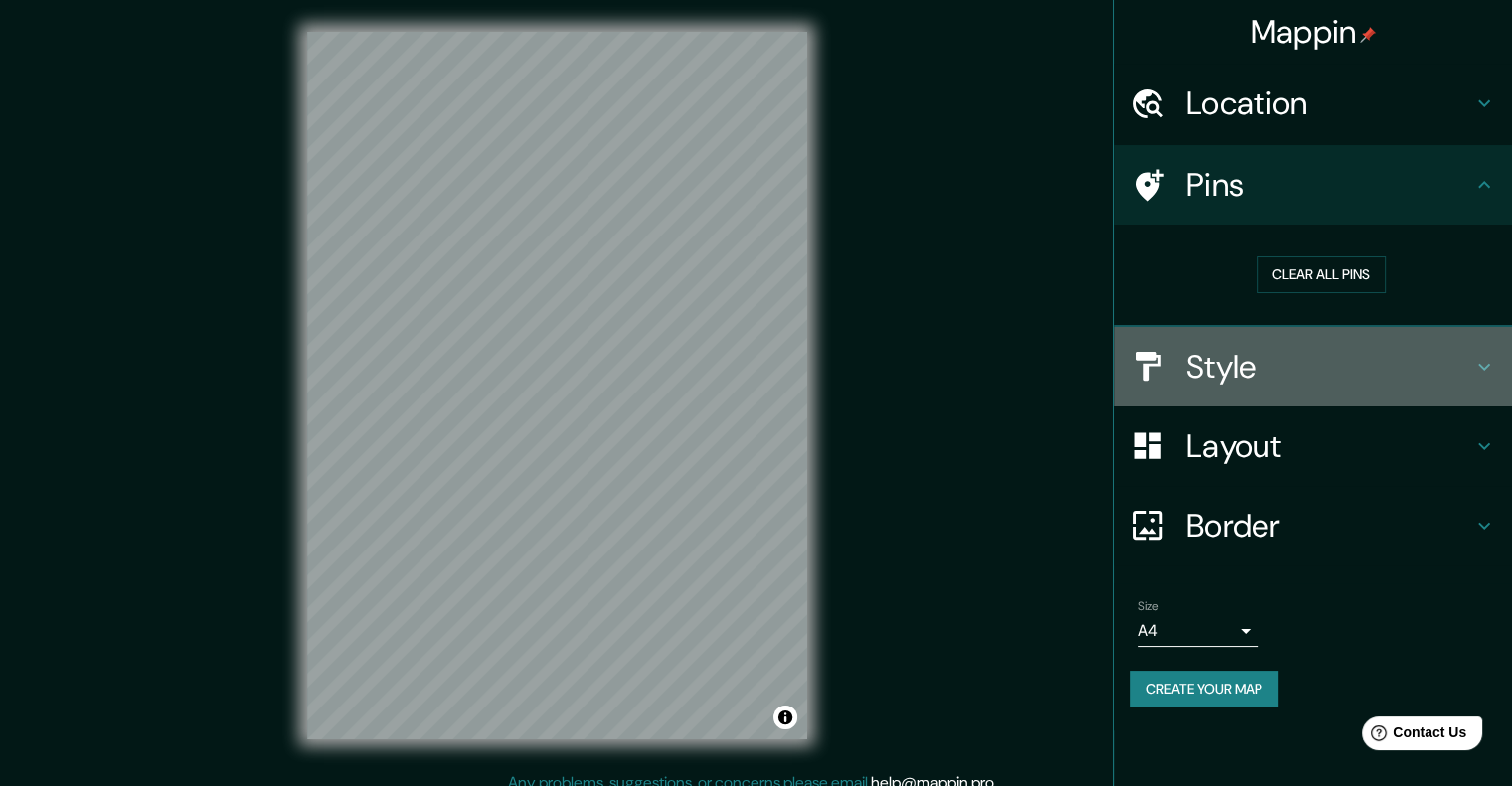 click on "Style" at bounding box center [1329, 367] 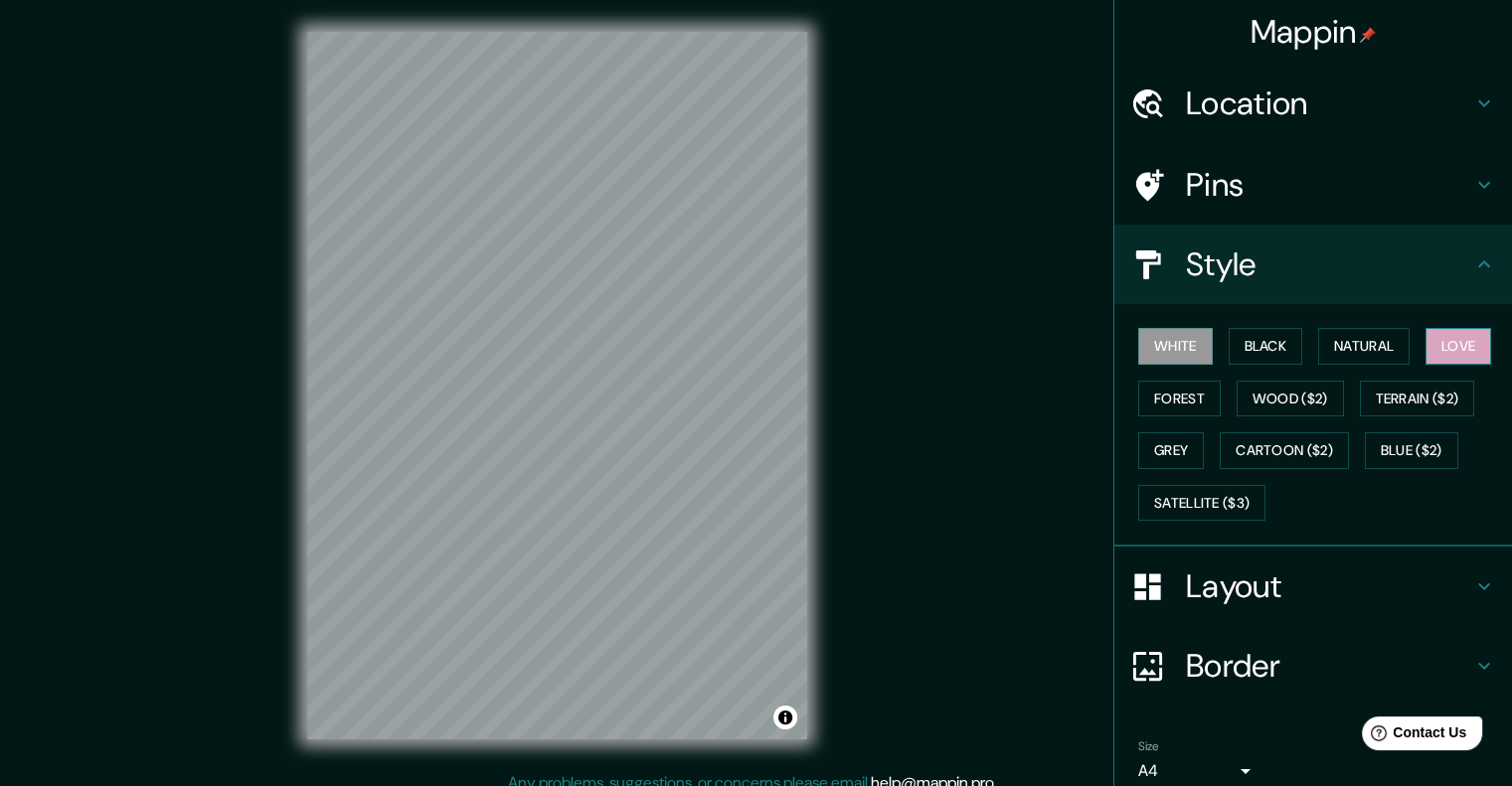 click on "Love" at bounding box center [1458, 346] 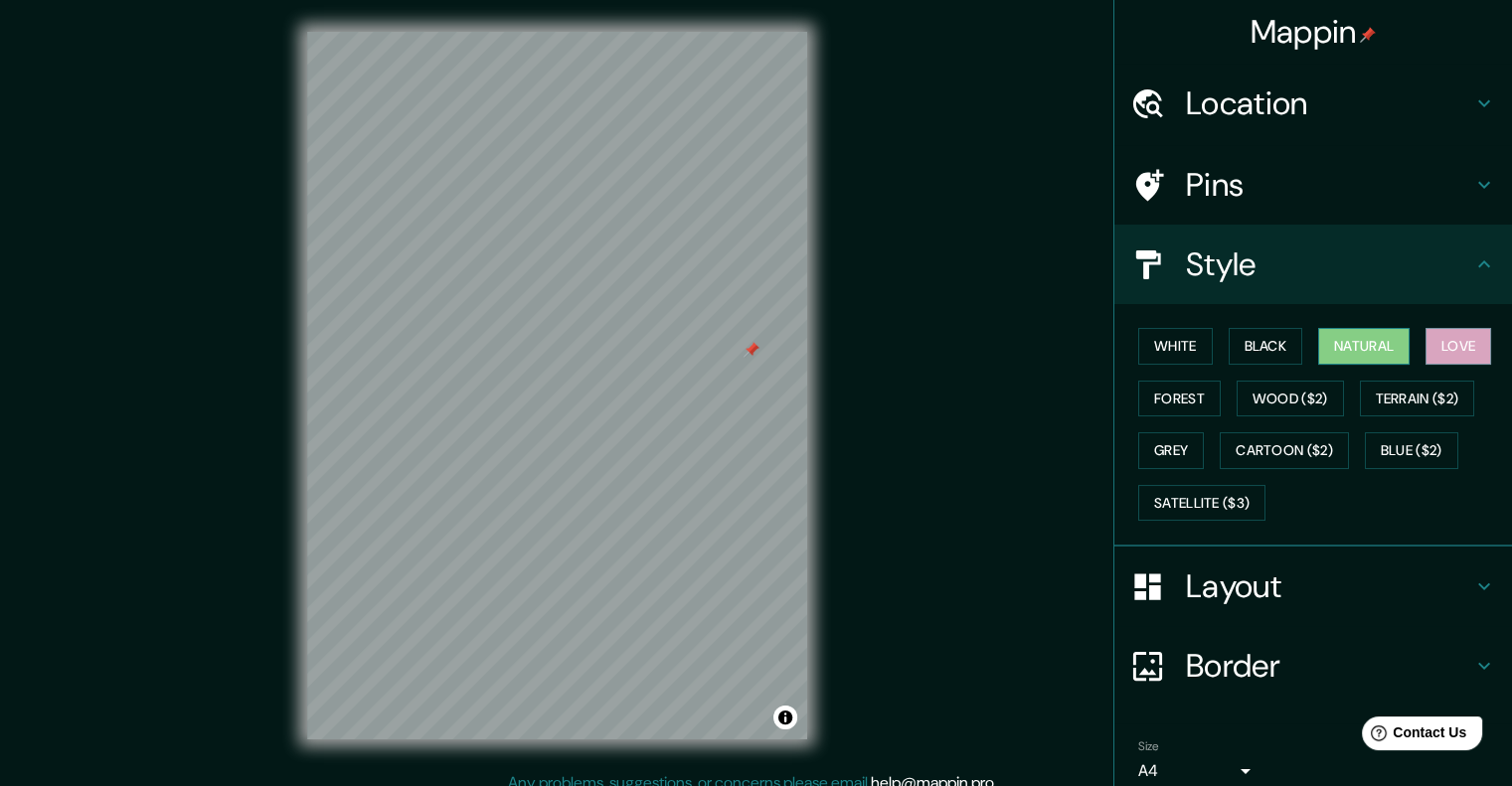 click on "Natural" at bounding box center (1364, 346) 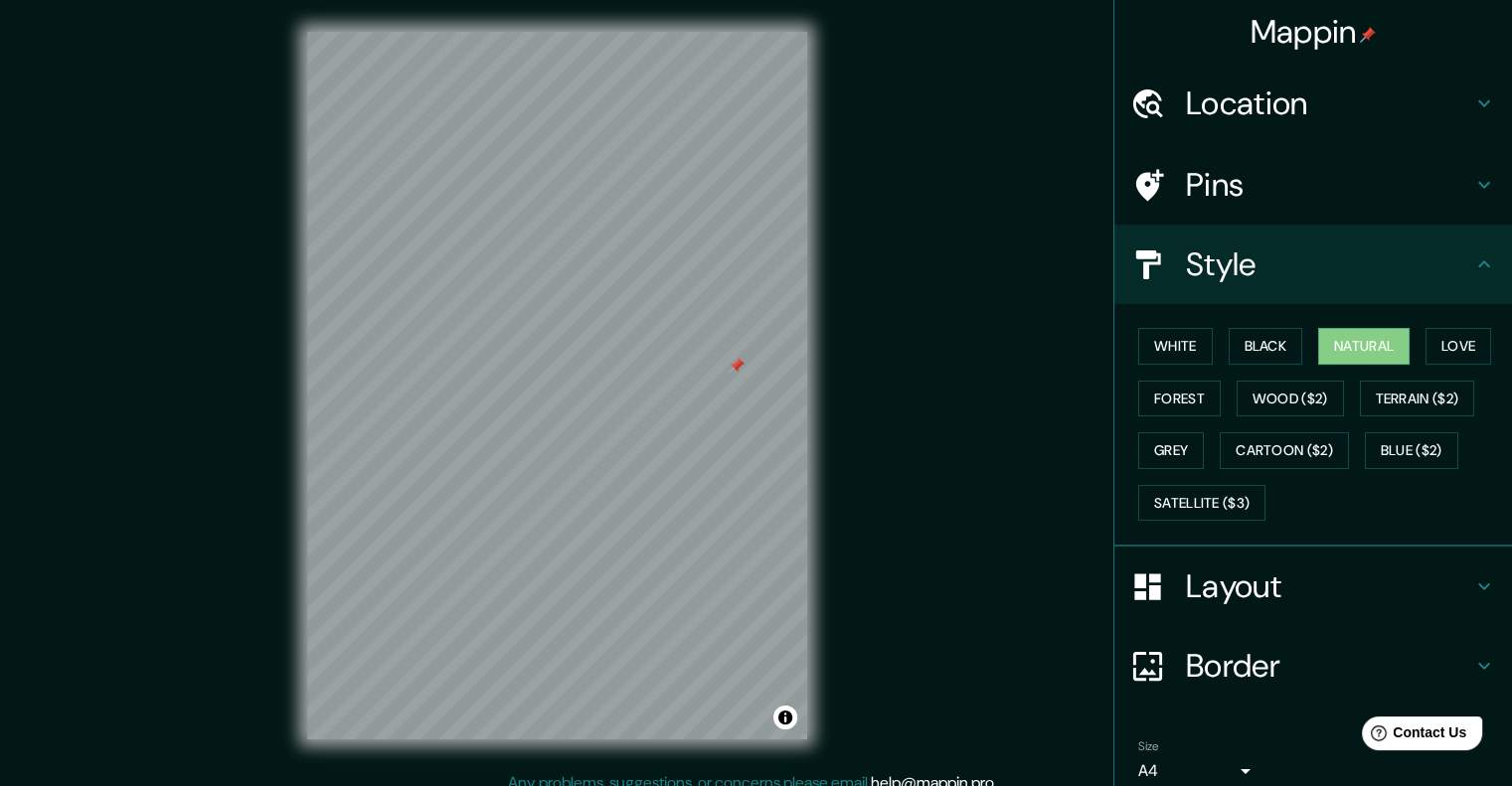 drag, startPoint x: 755, startPoint y: 357, endPoint x: 740, endPoint y: 373, distance: 21.931712 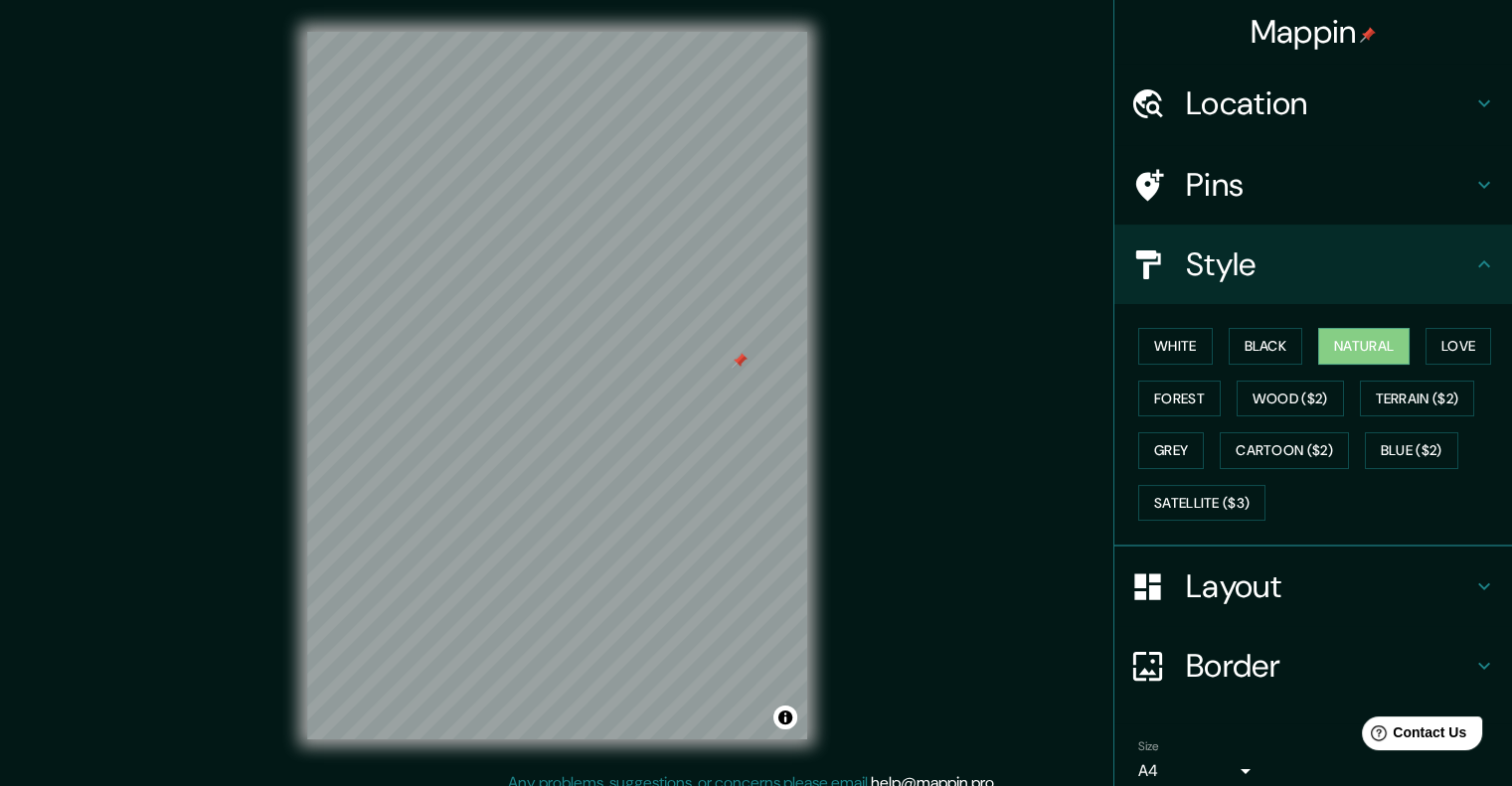 drag, startPoint x: 740, startPoint y: 373, endPoint x: 749, endPoint y: 363, distance: 13.453624 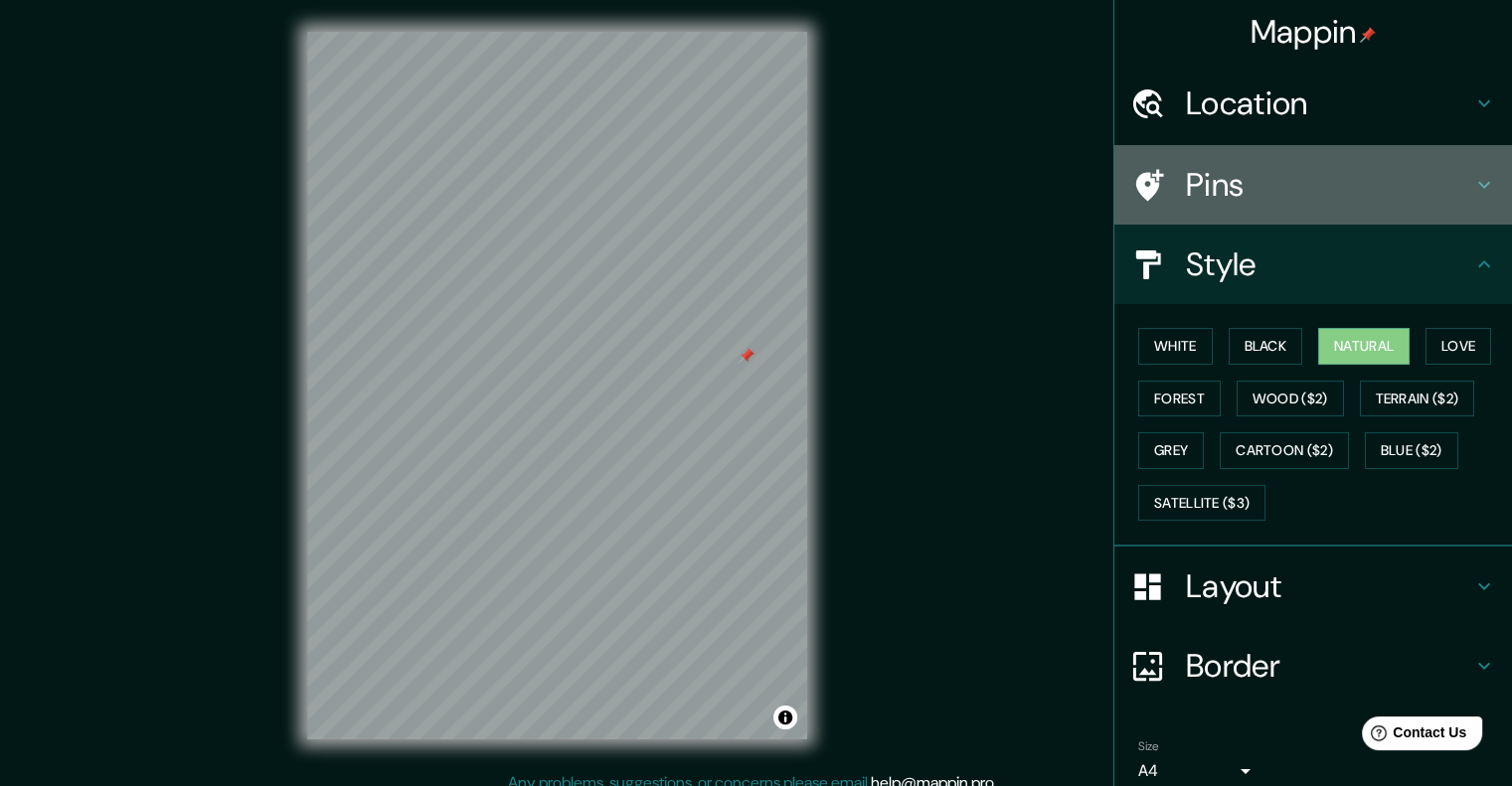 click on "Pins" at bounding box center (1329, 185) 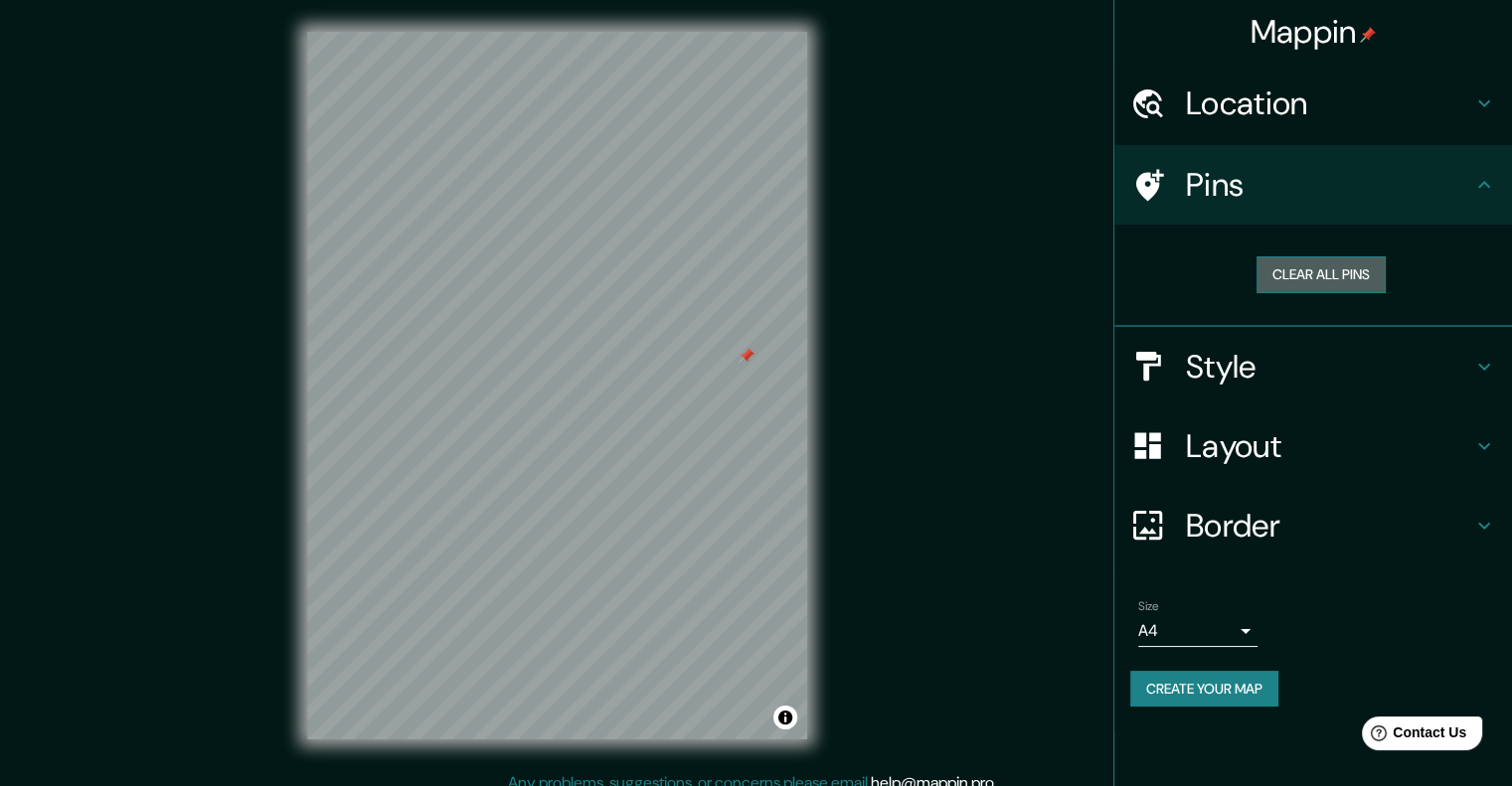 click on "Clear all pins" at bounding box center (1321, 274) 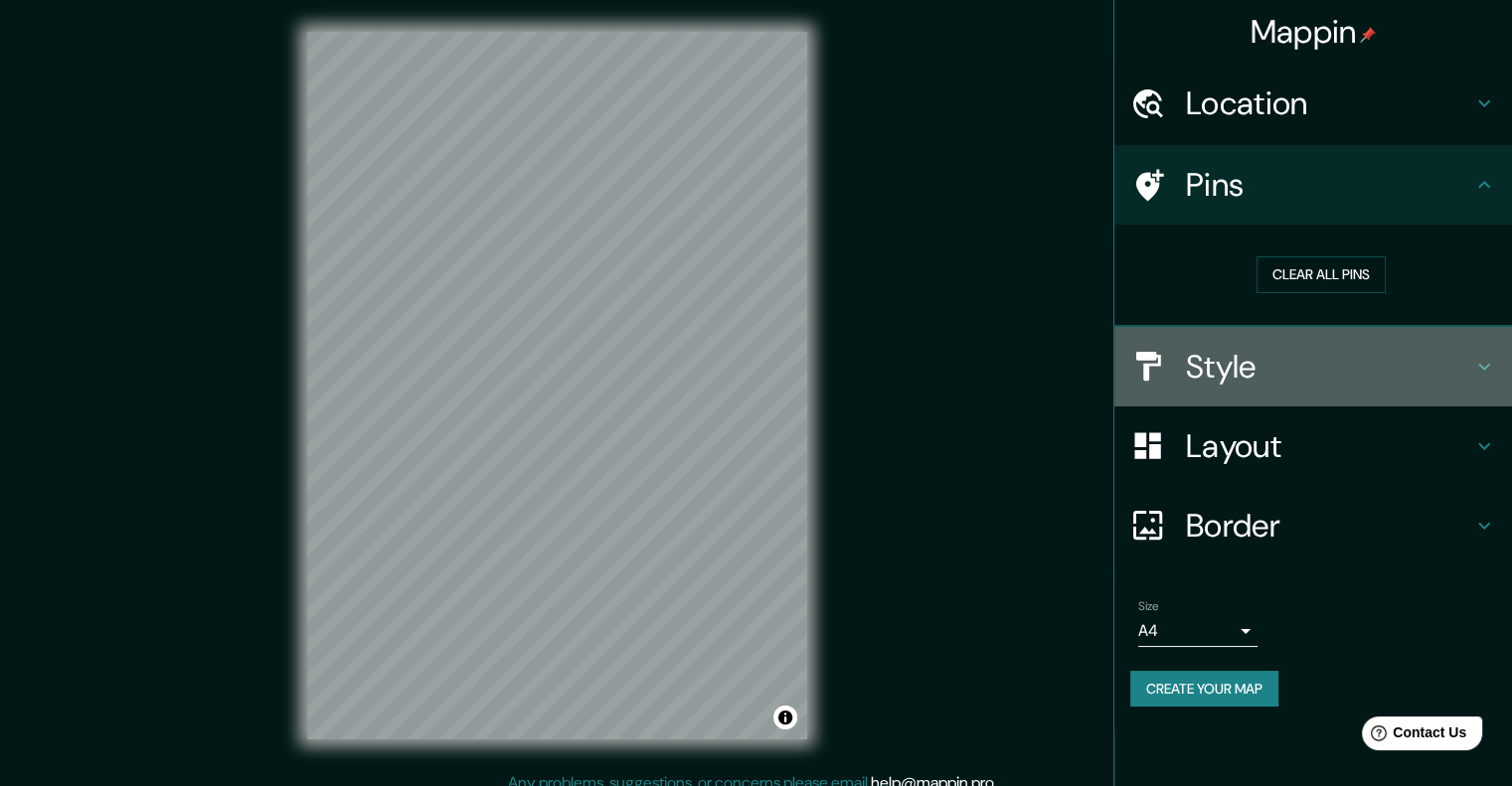 click on "Style" at bounding box center (1329, 367) 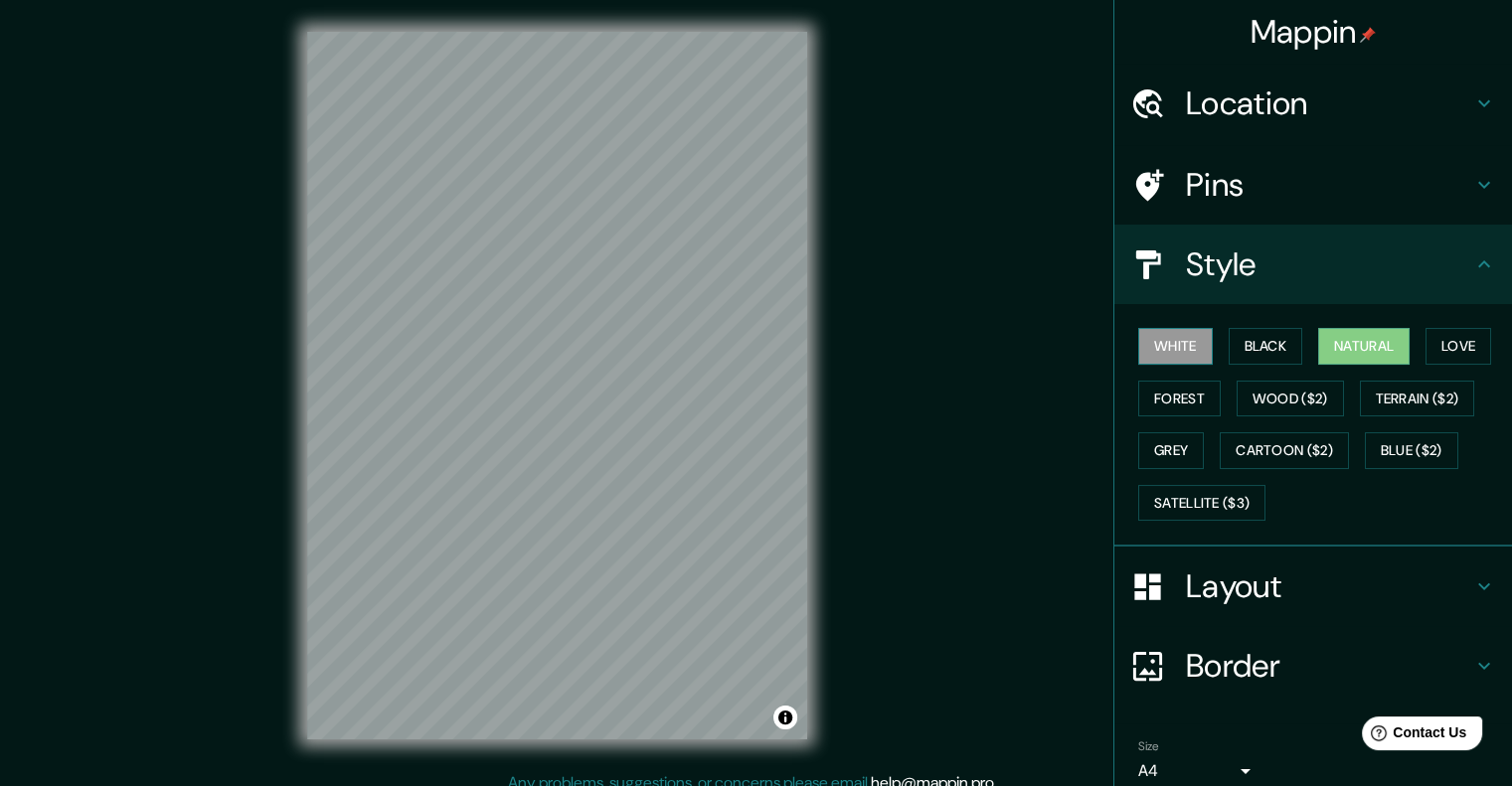 click on "White" at bounding box center [1175, 346] 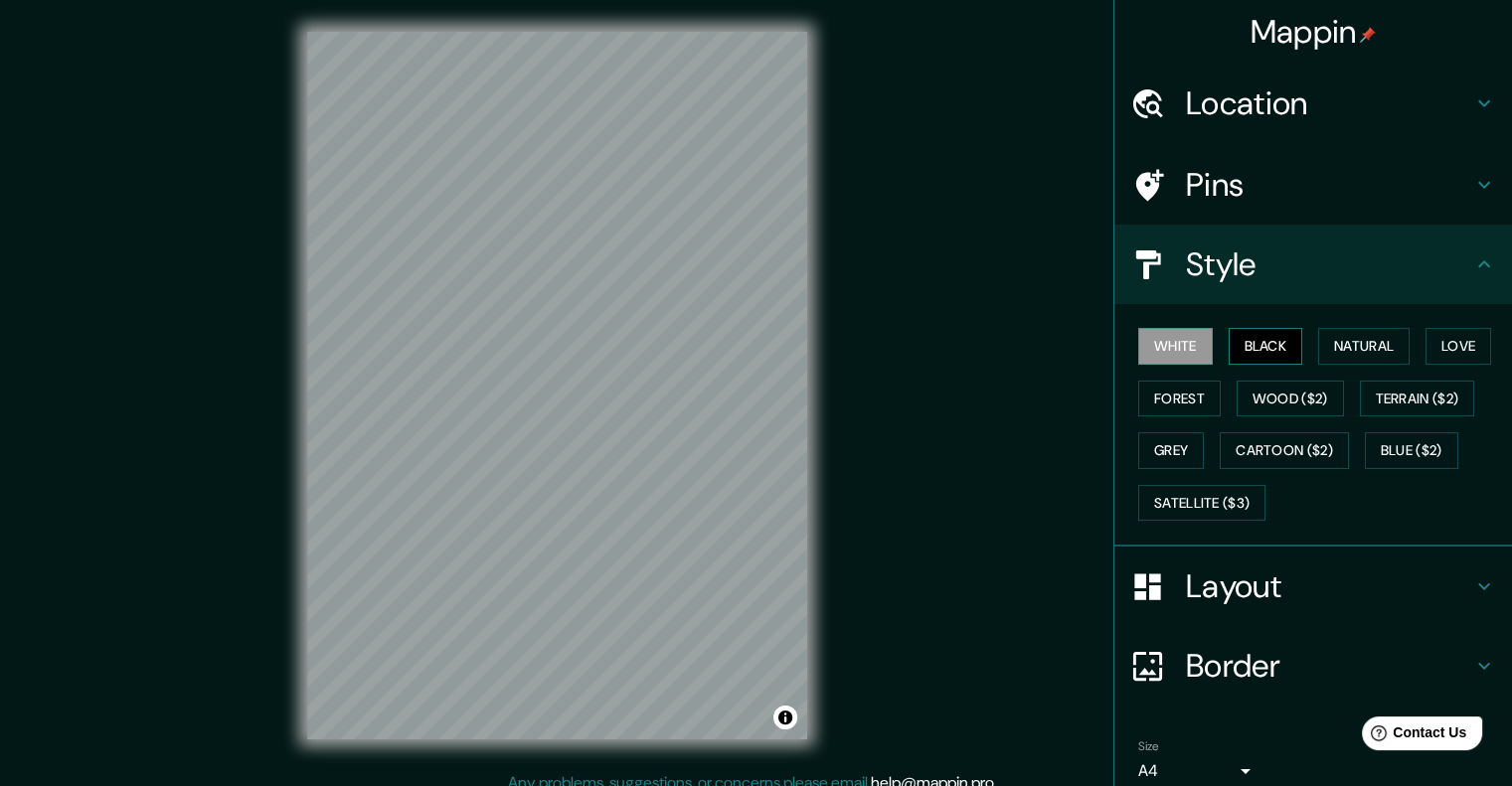 click on "Black" at bounding box center (1265, 346) 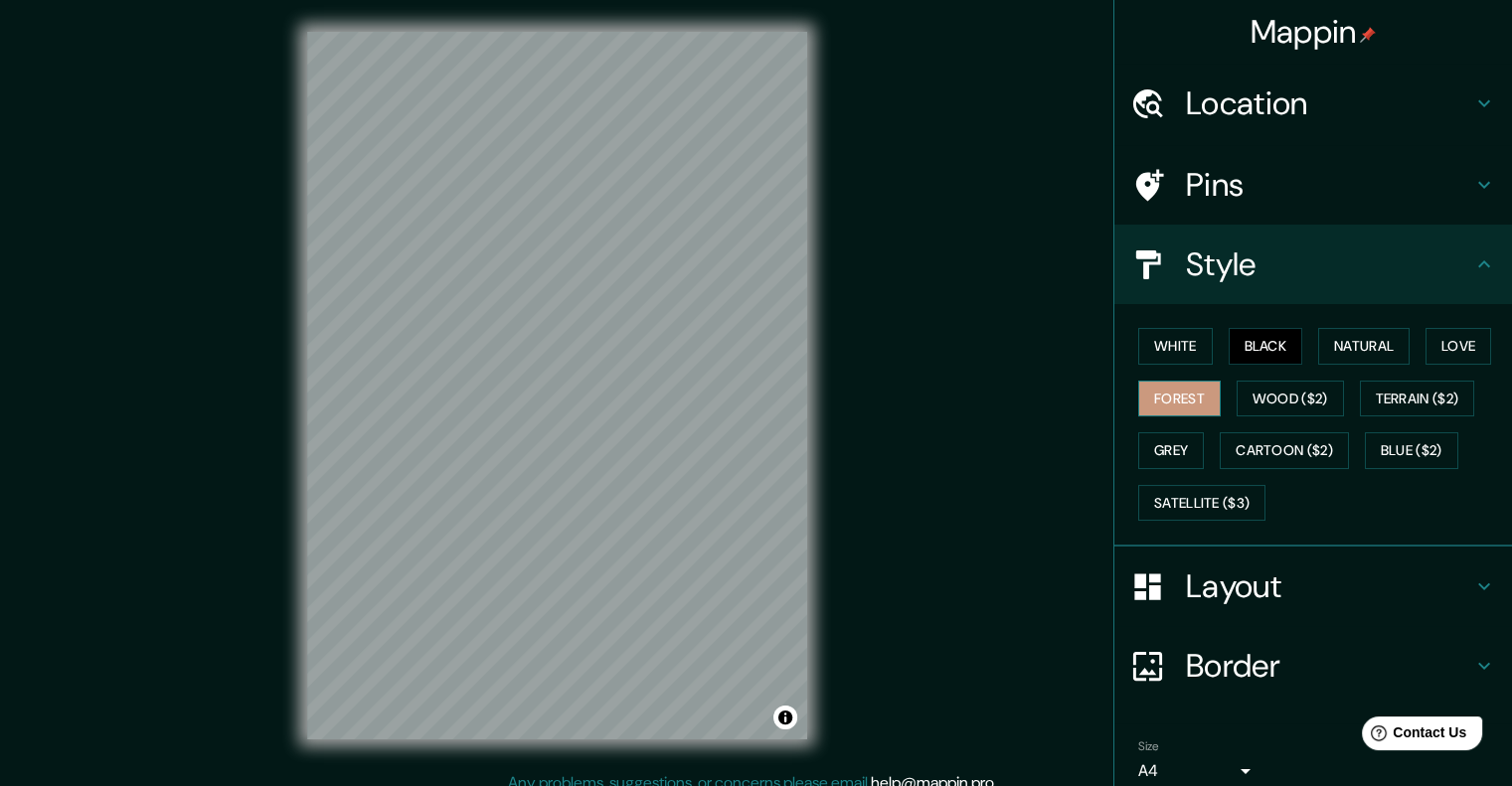 click on "Forest" at bounding box center [1179, 398] 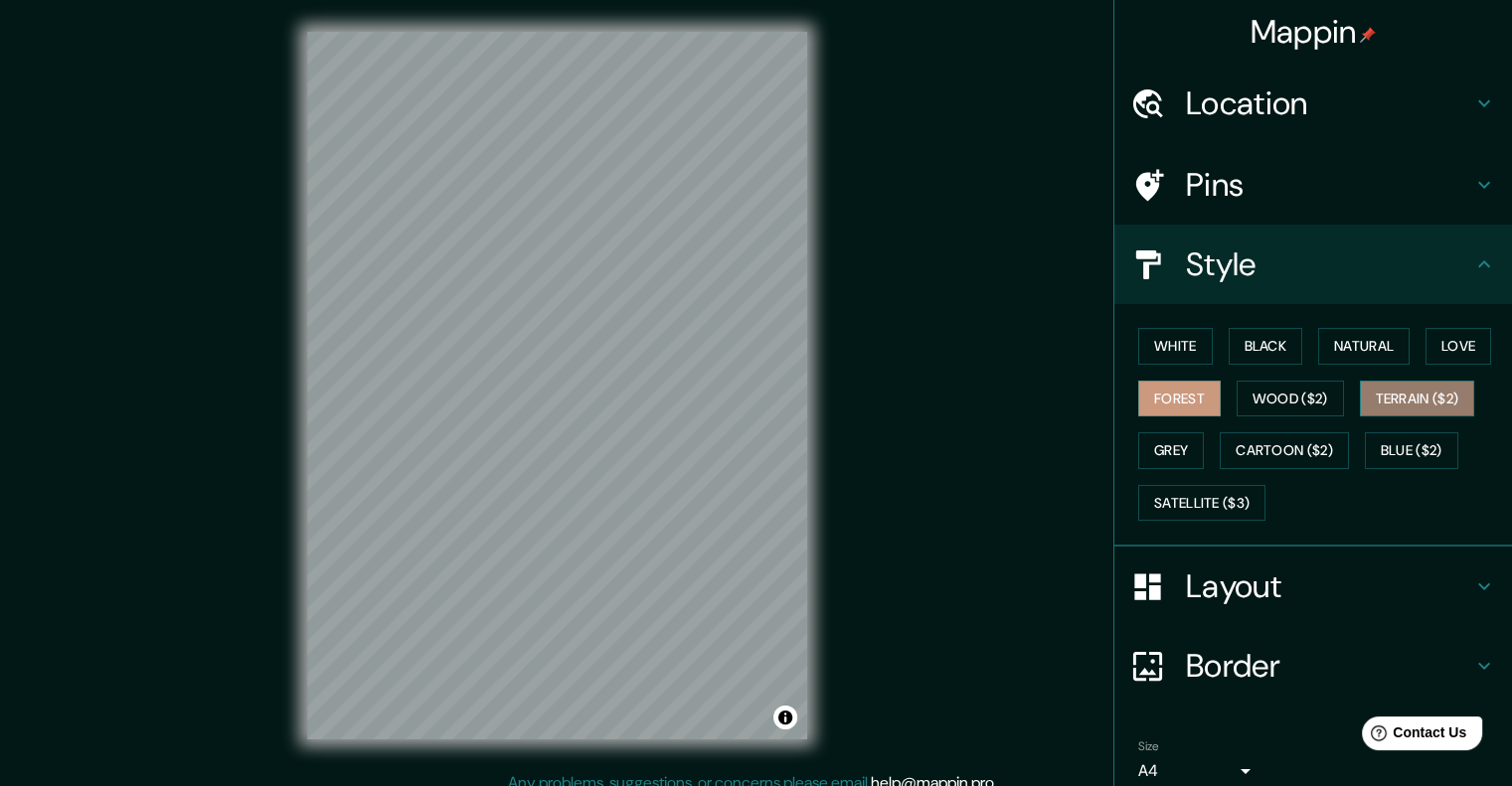 click on "Terrain ($2)" at bounding box center [1418, 398] 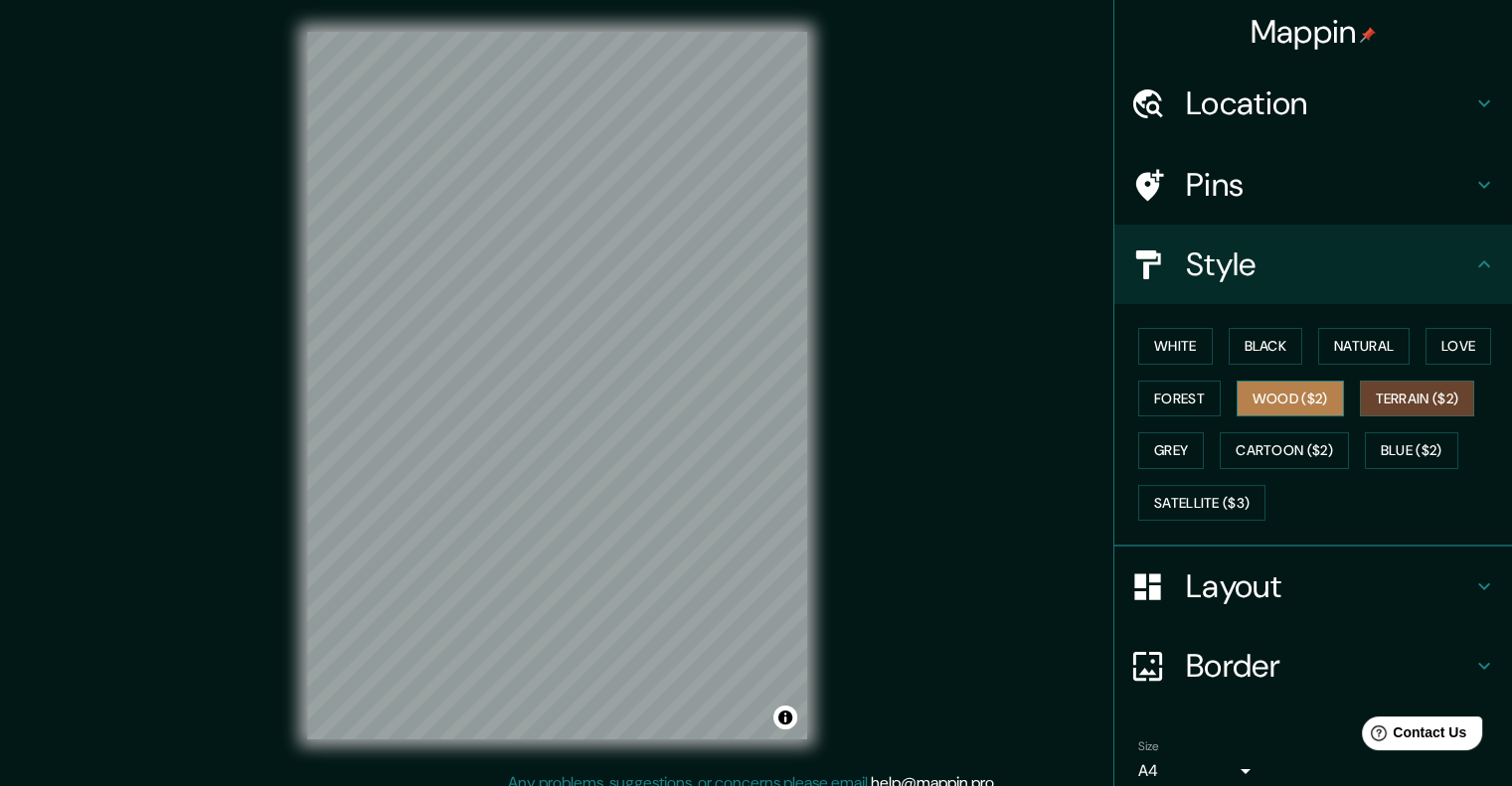 click on "Wood ($2)" at bounding box center [1290, 398] 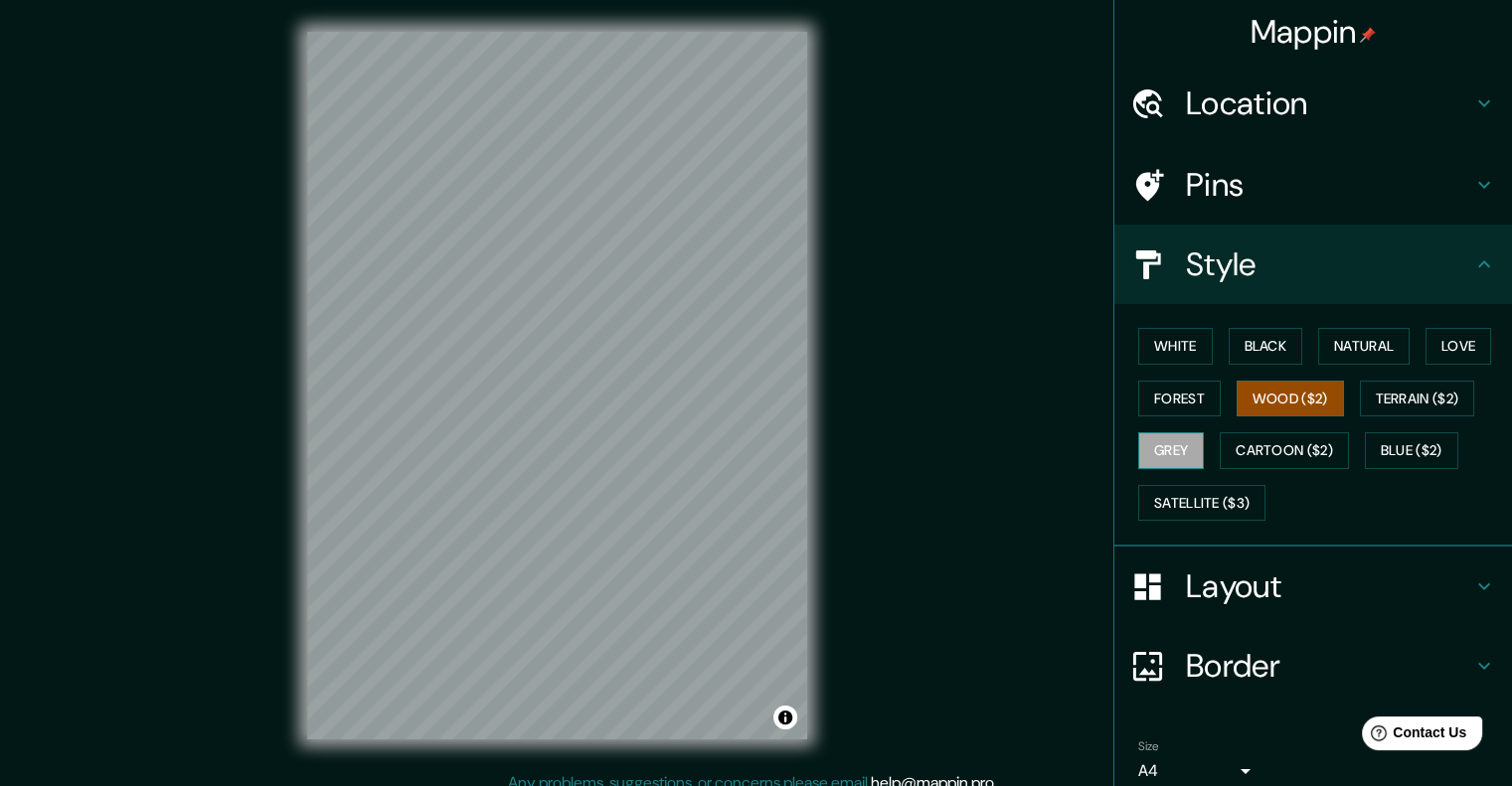 click on "Grey" at bounding box center (1171, 450) 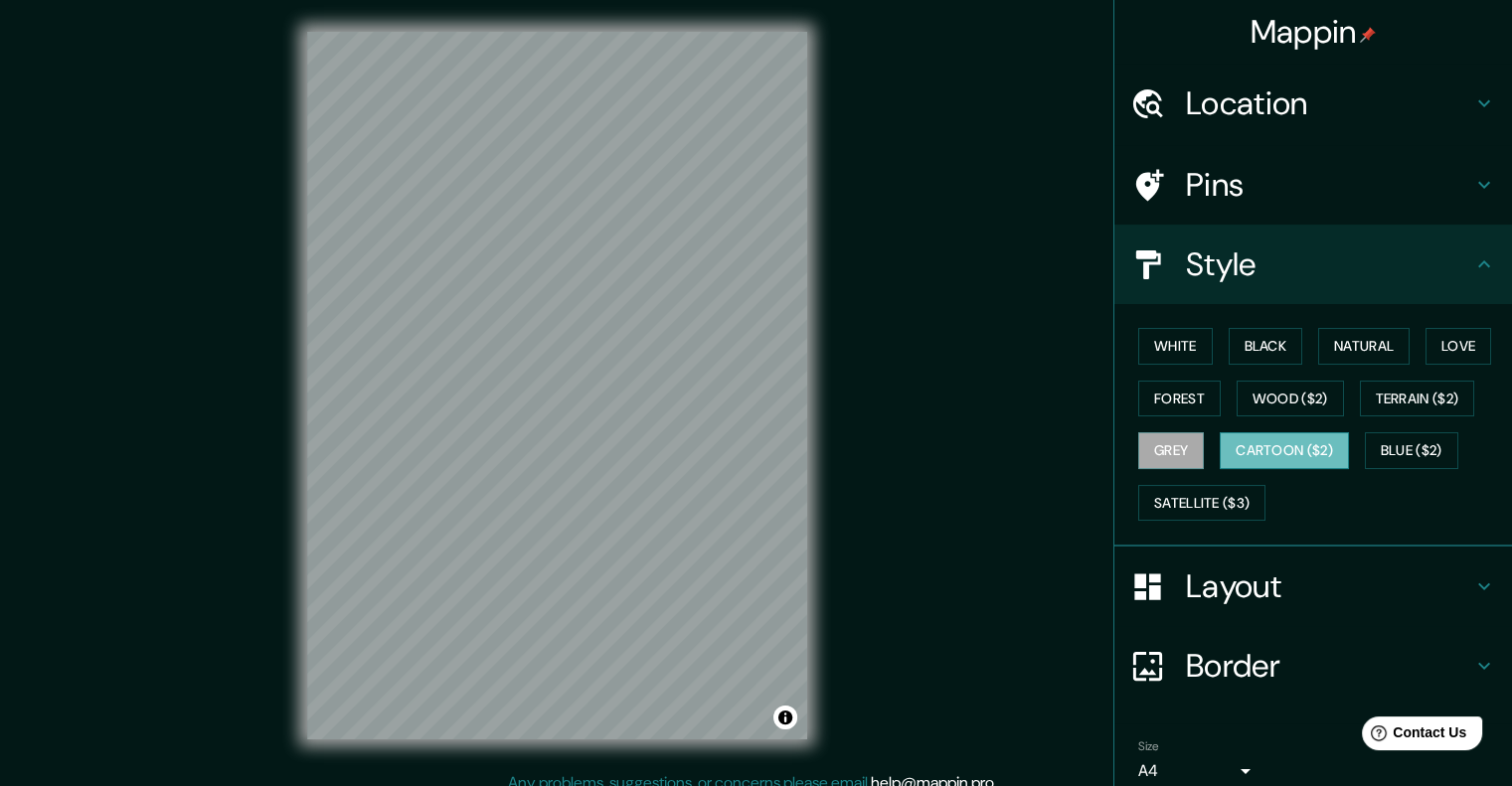 click on "Cartoon ($2)" at bounding box center [1284, 450] 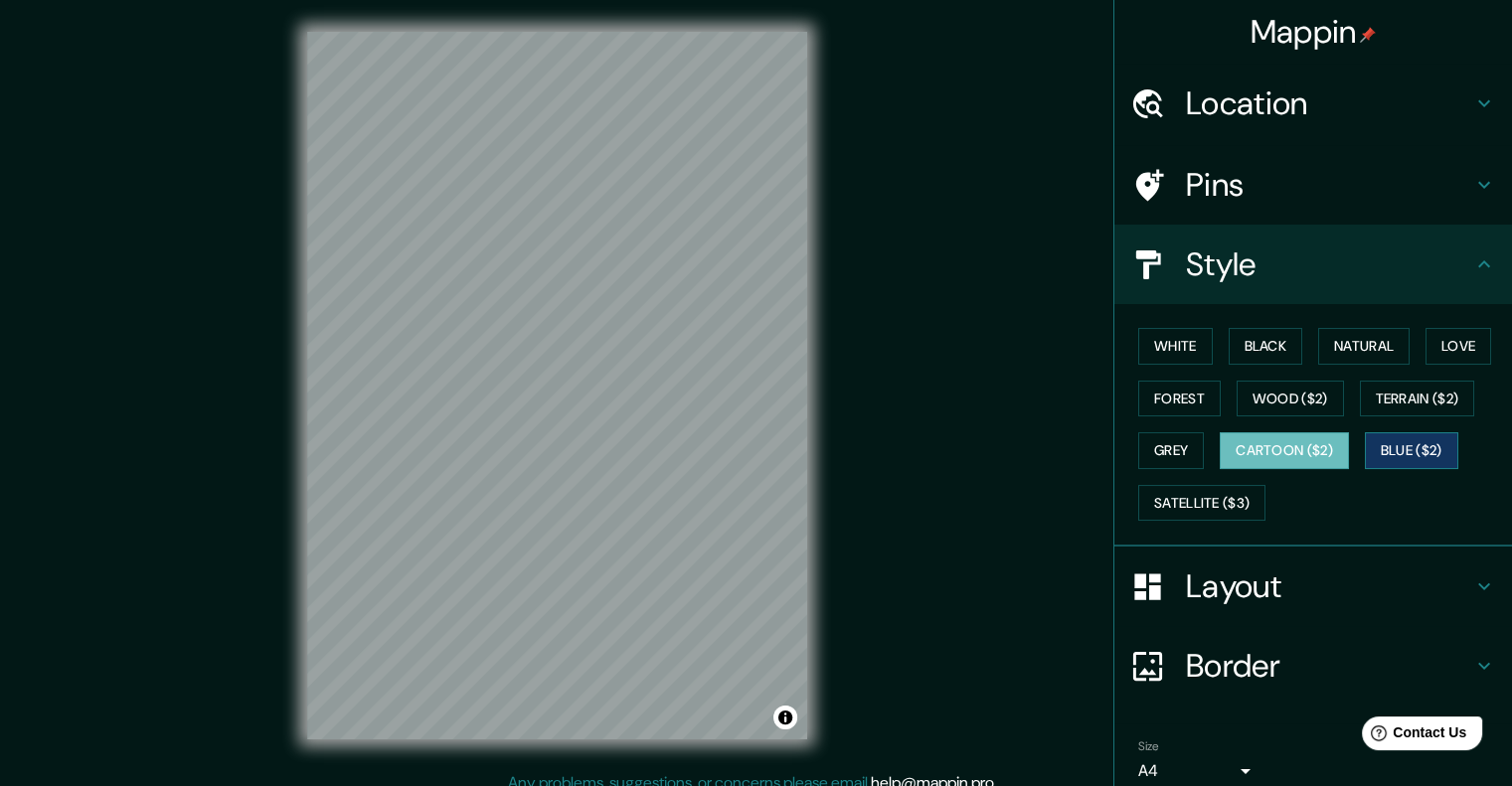 click on "Blue ($2)" at bounding box center (1412, 450) 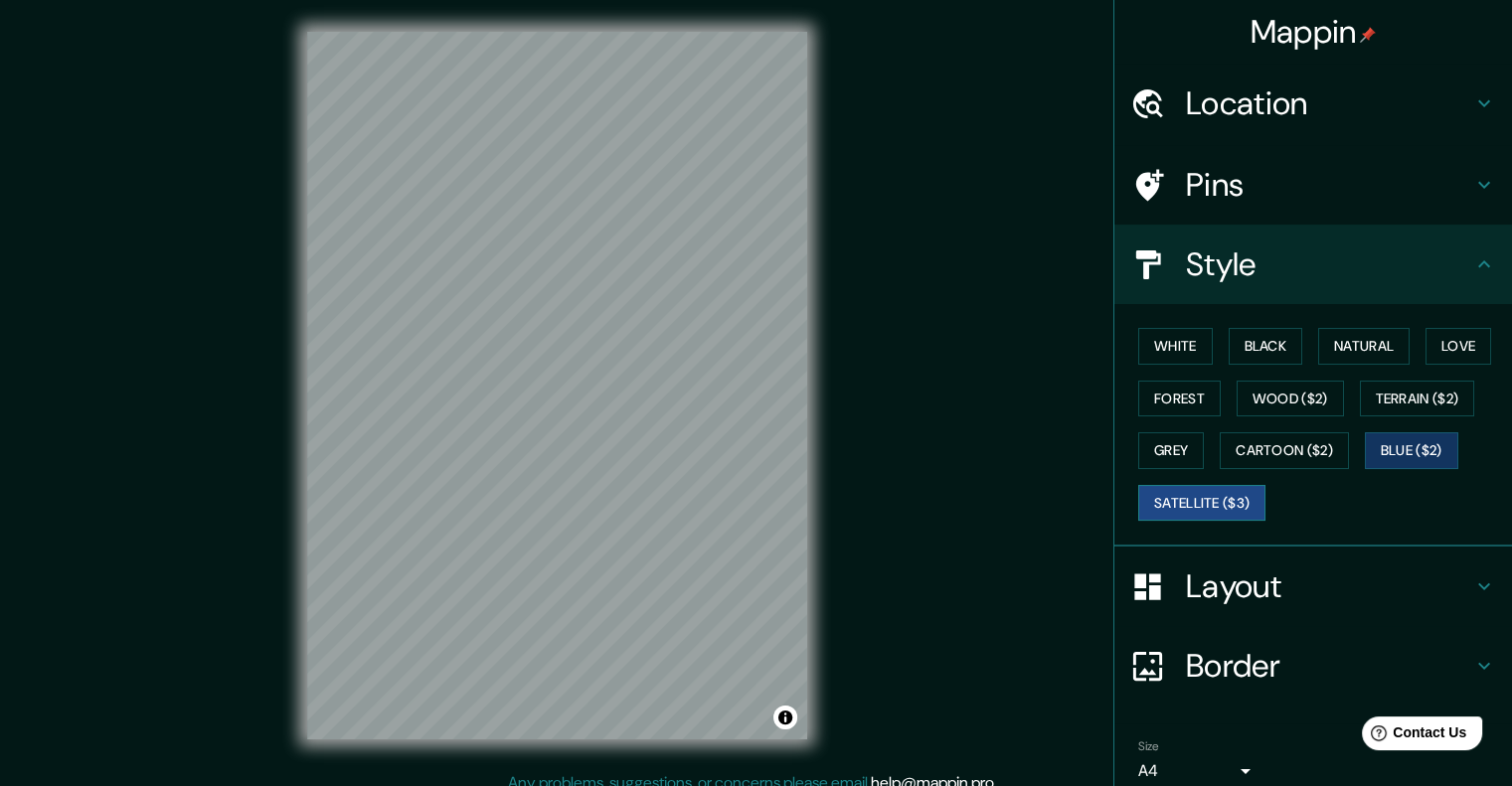 click on "Satellite ($3)" at bounding box center (1202, 503) 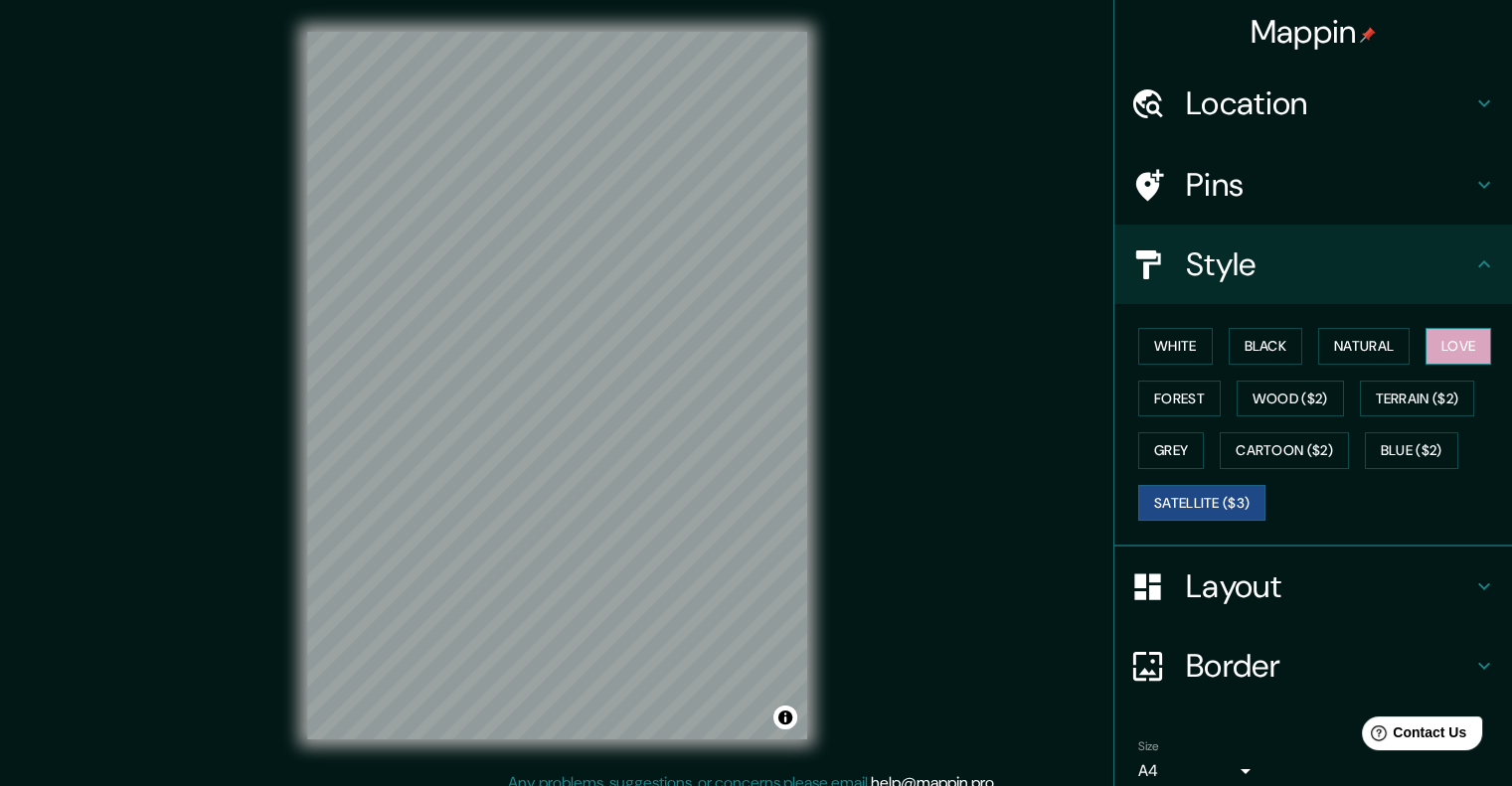 click on "Love" at bounding box center (1458, 346) 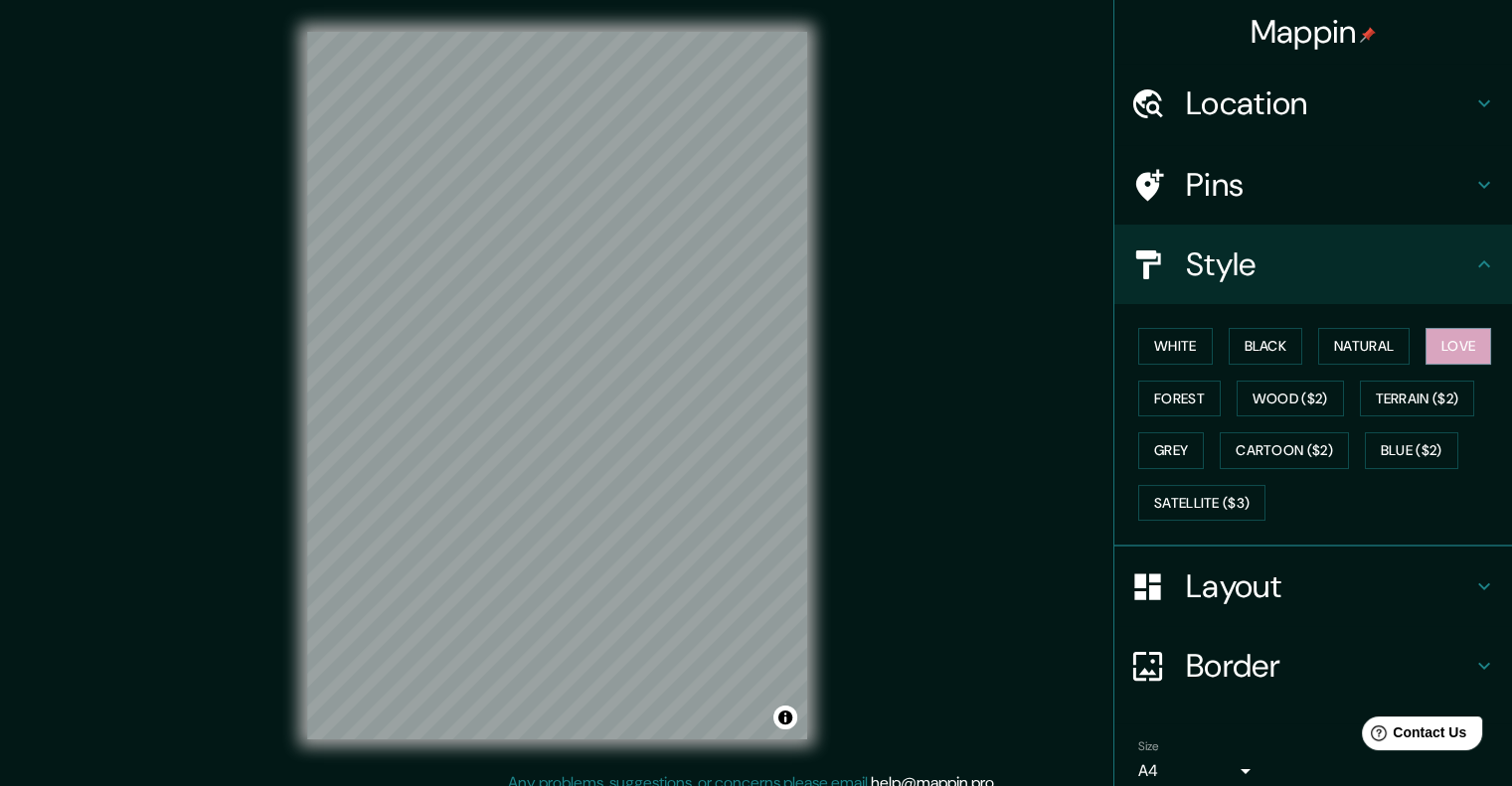 click on "Layout" at bounding box center (1329, 586) 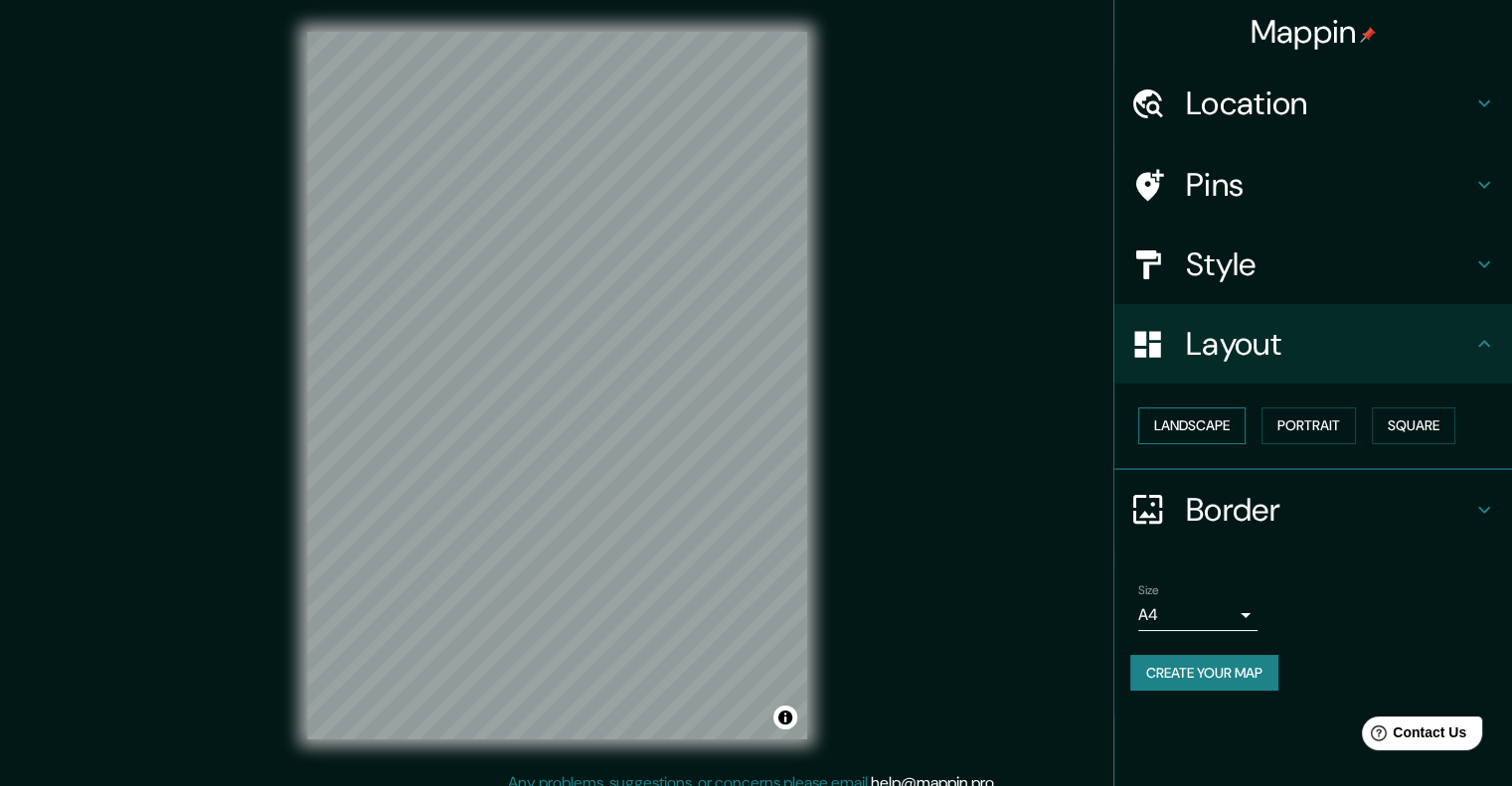 click on "Landscape" at bounding box center (1192, 425) 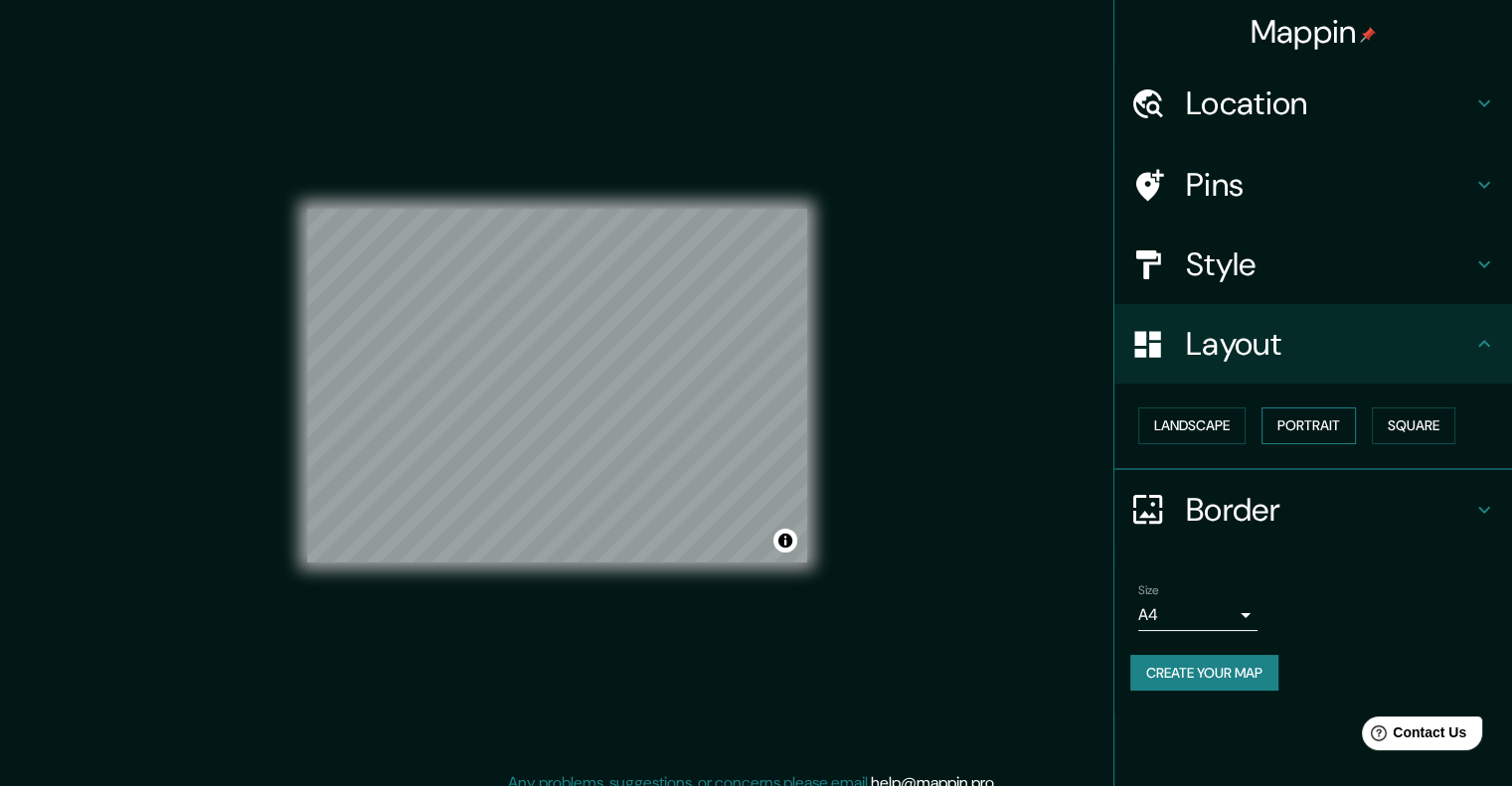 click on "Portrait" at bounding box center (1308, 425) 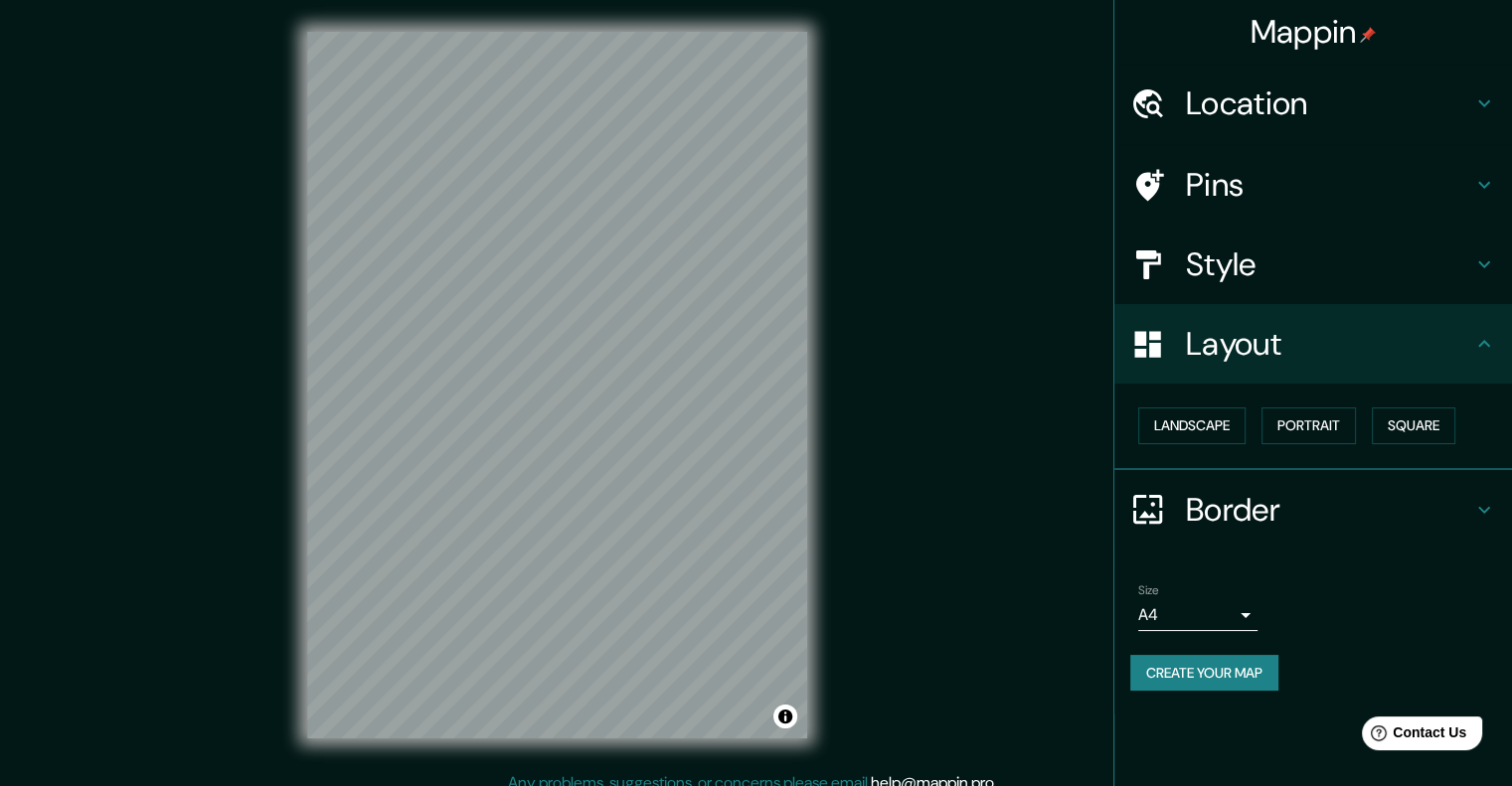click on "Border" at bounding box center [1329, 510] 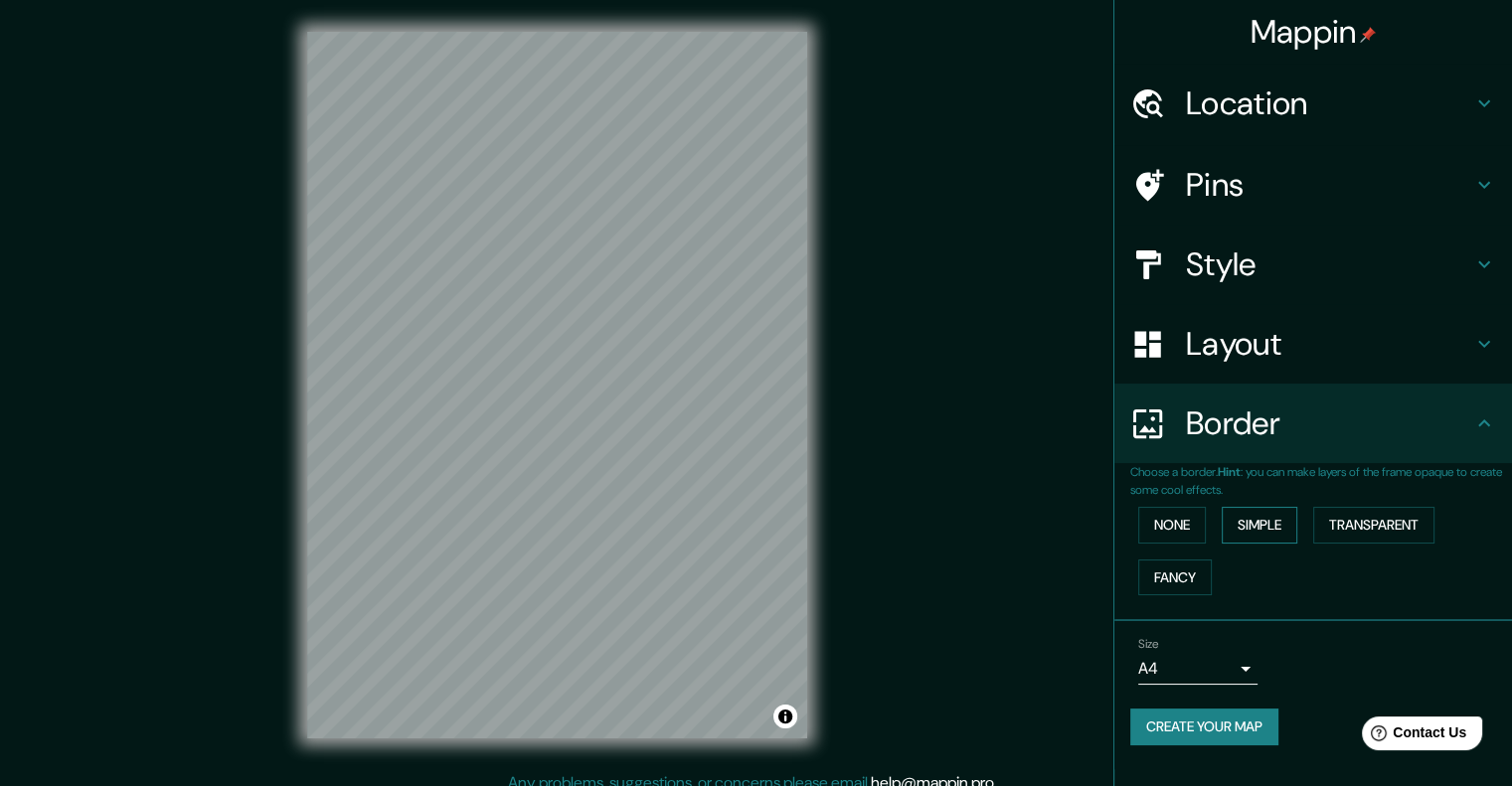 click on "Simple" at bounding box center (1260, 525) 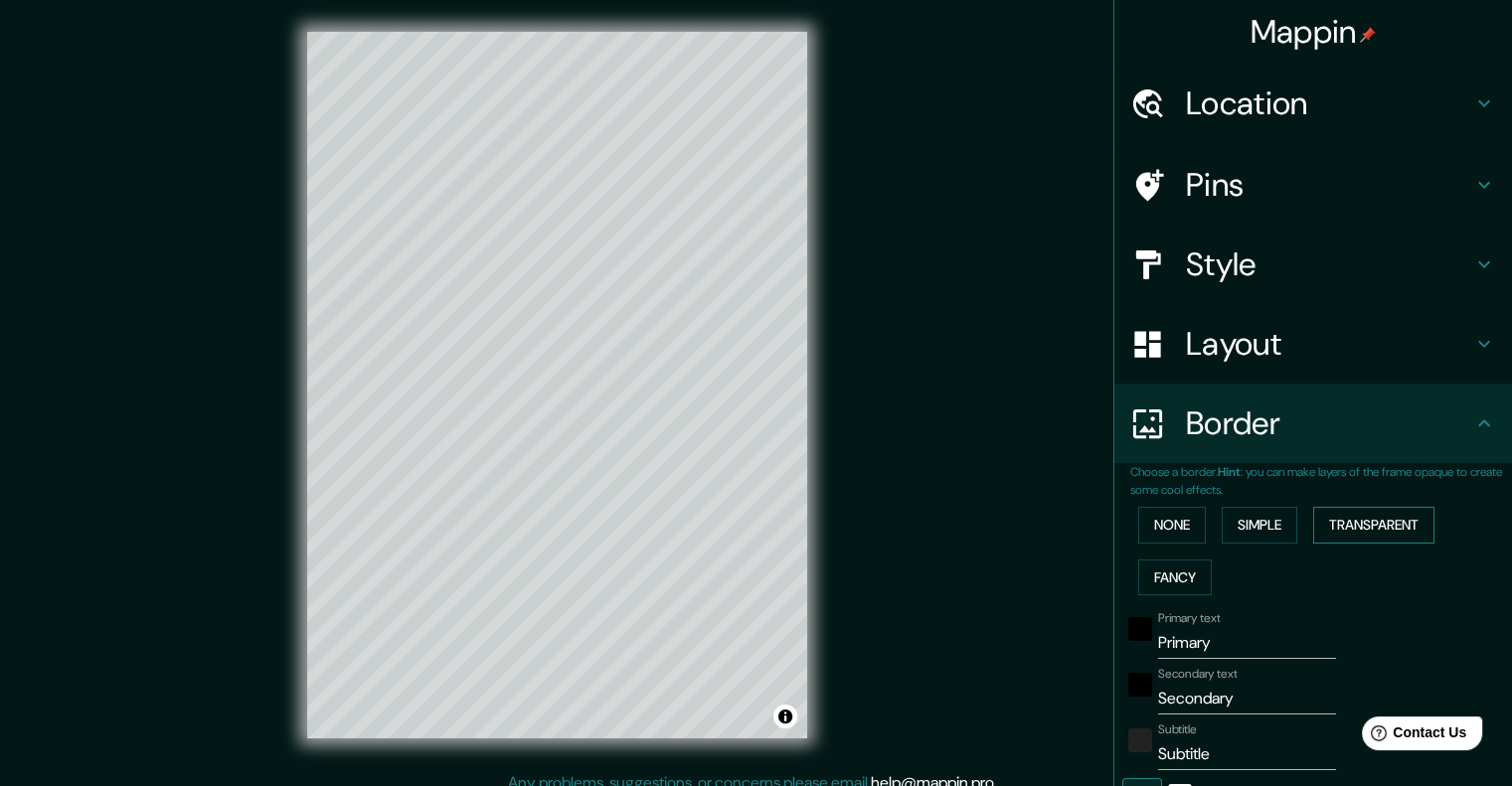 click on "Transparent" at bounding box center (1374, 525) 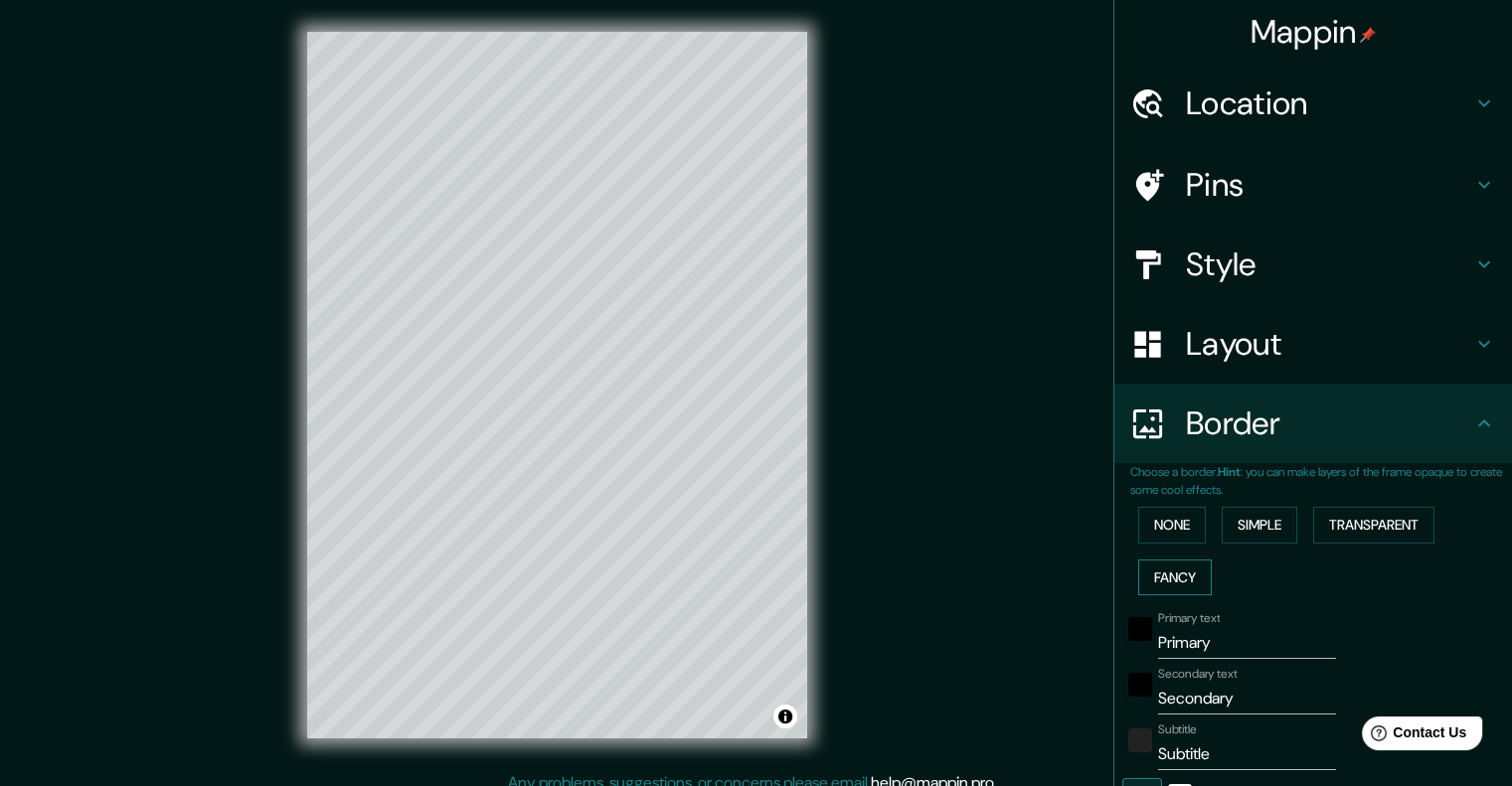 click on "Fancy" at bounding box center (1175, 577) 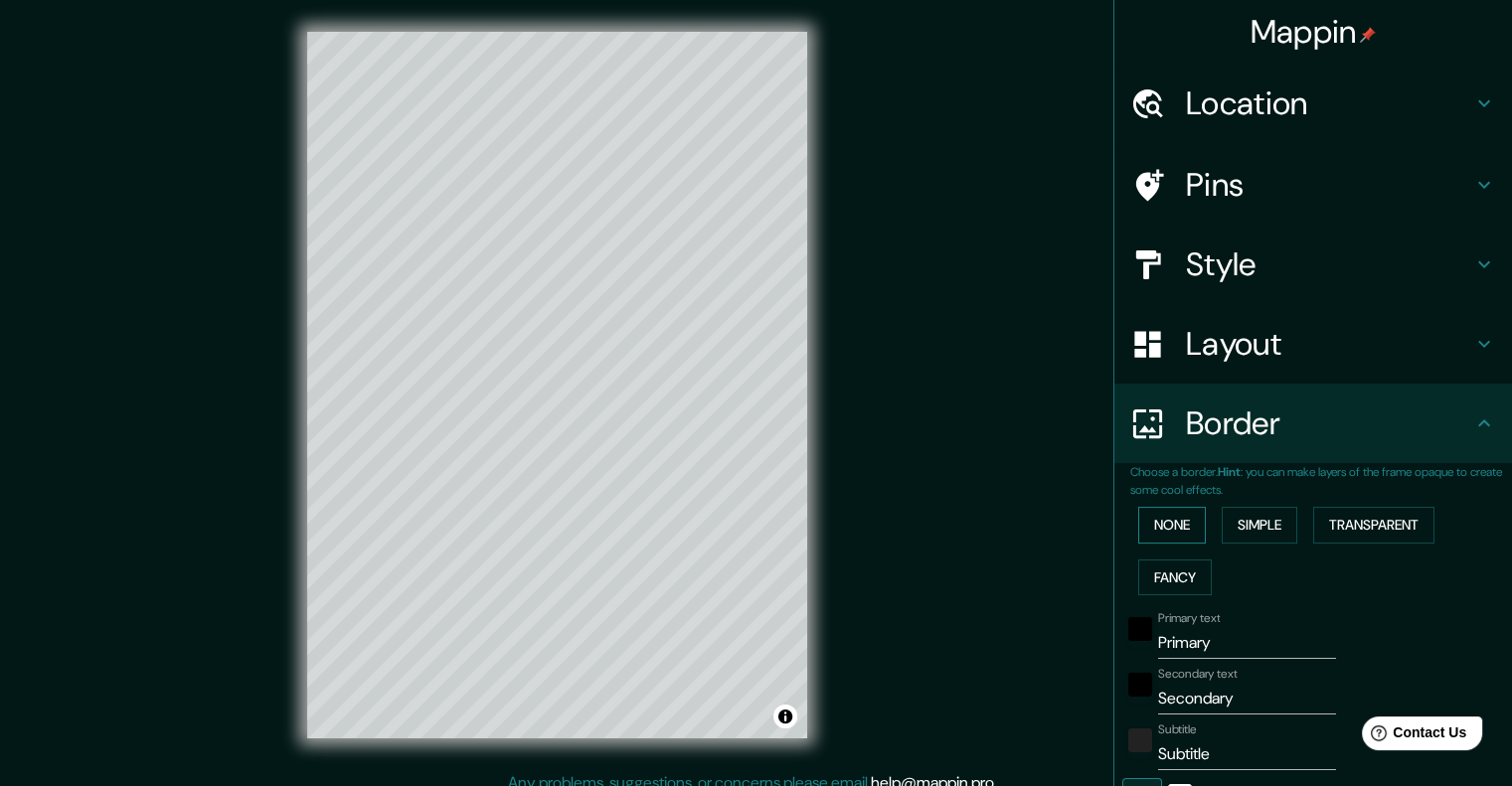 click on "None" at bounding box center (1172, 525) 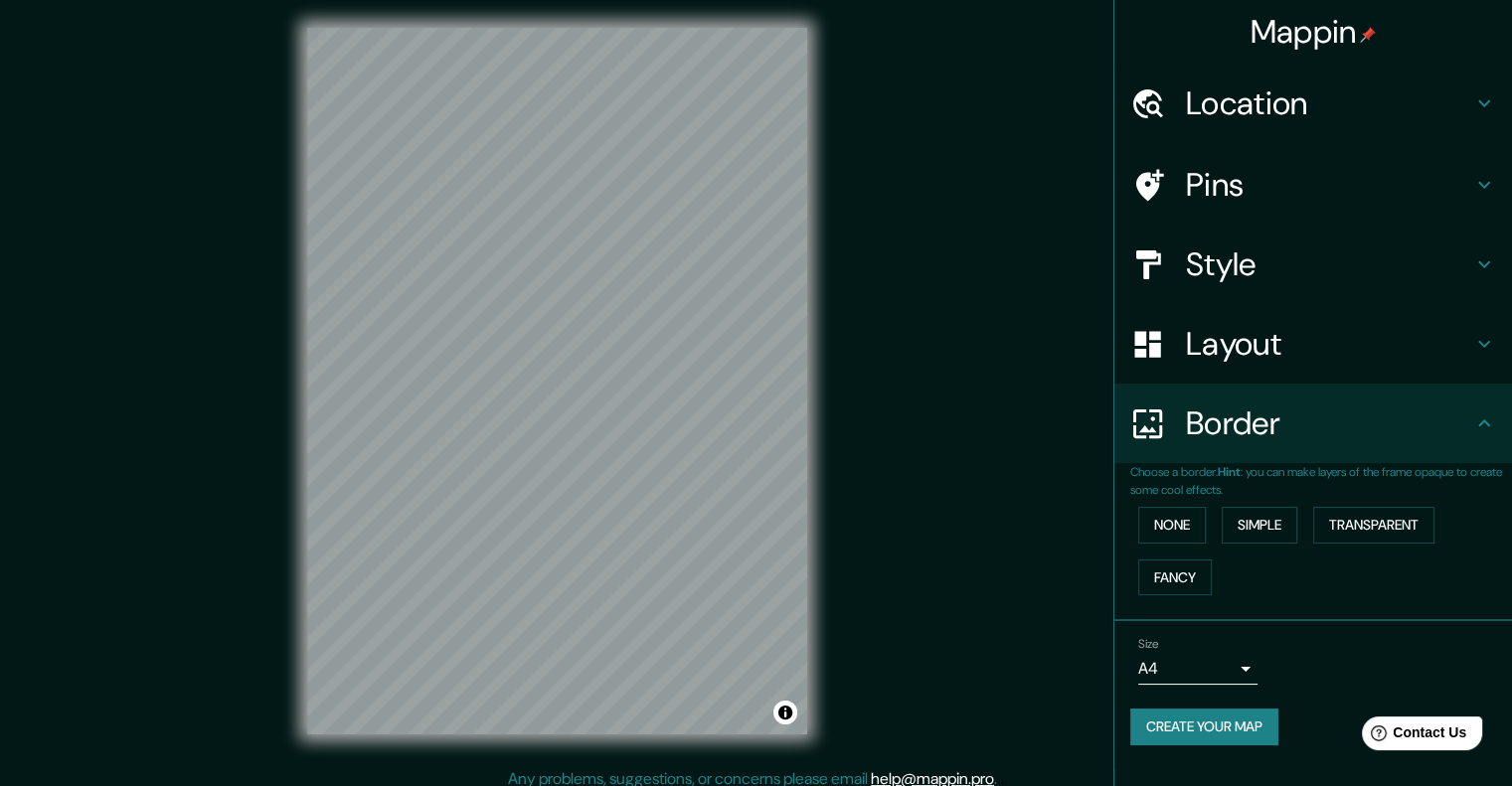 scroll, scrollTop: 0, scrollLeft: 0, axis: both 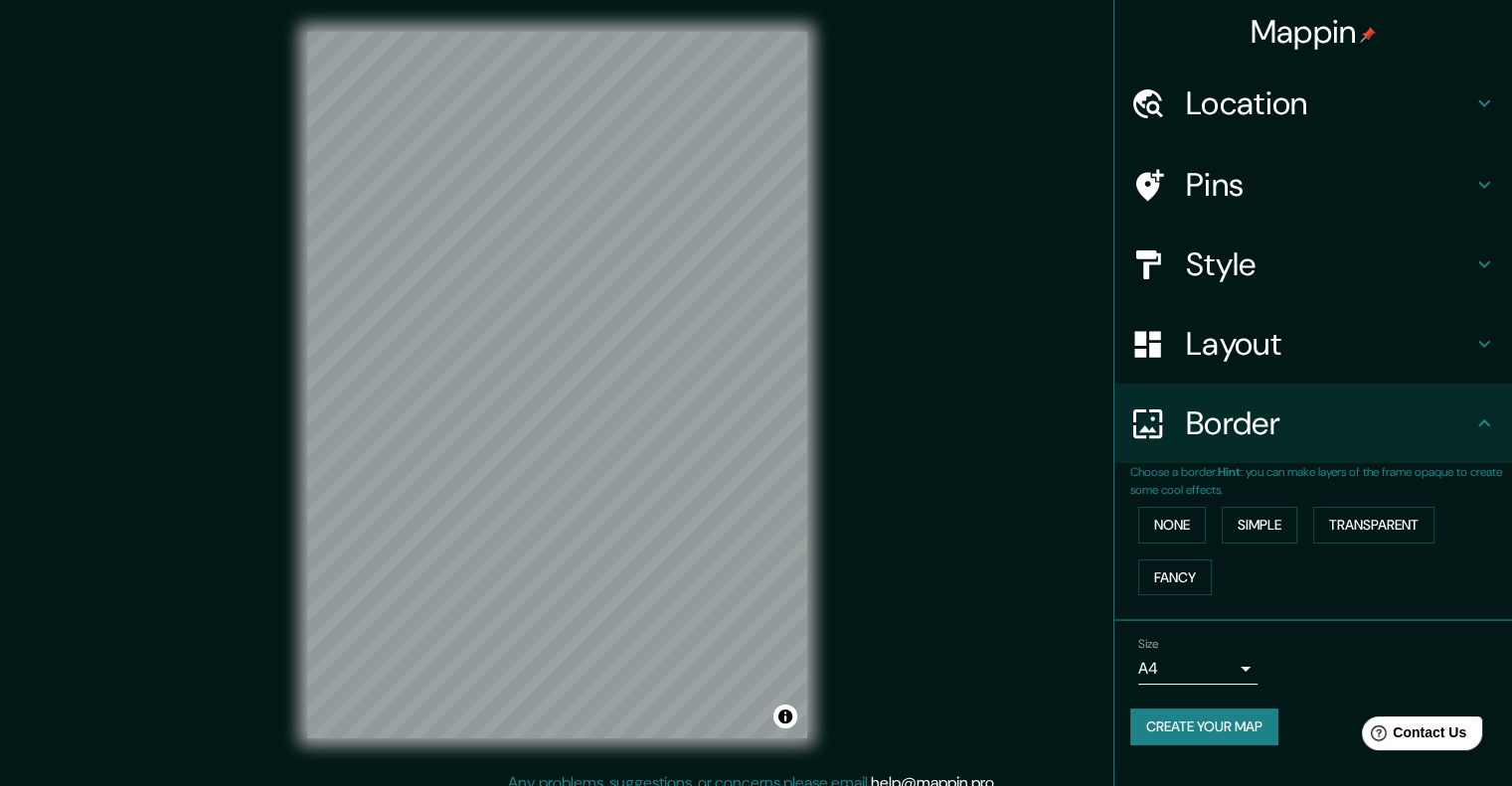 type 